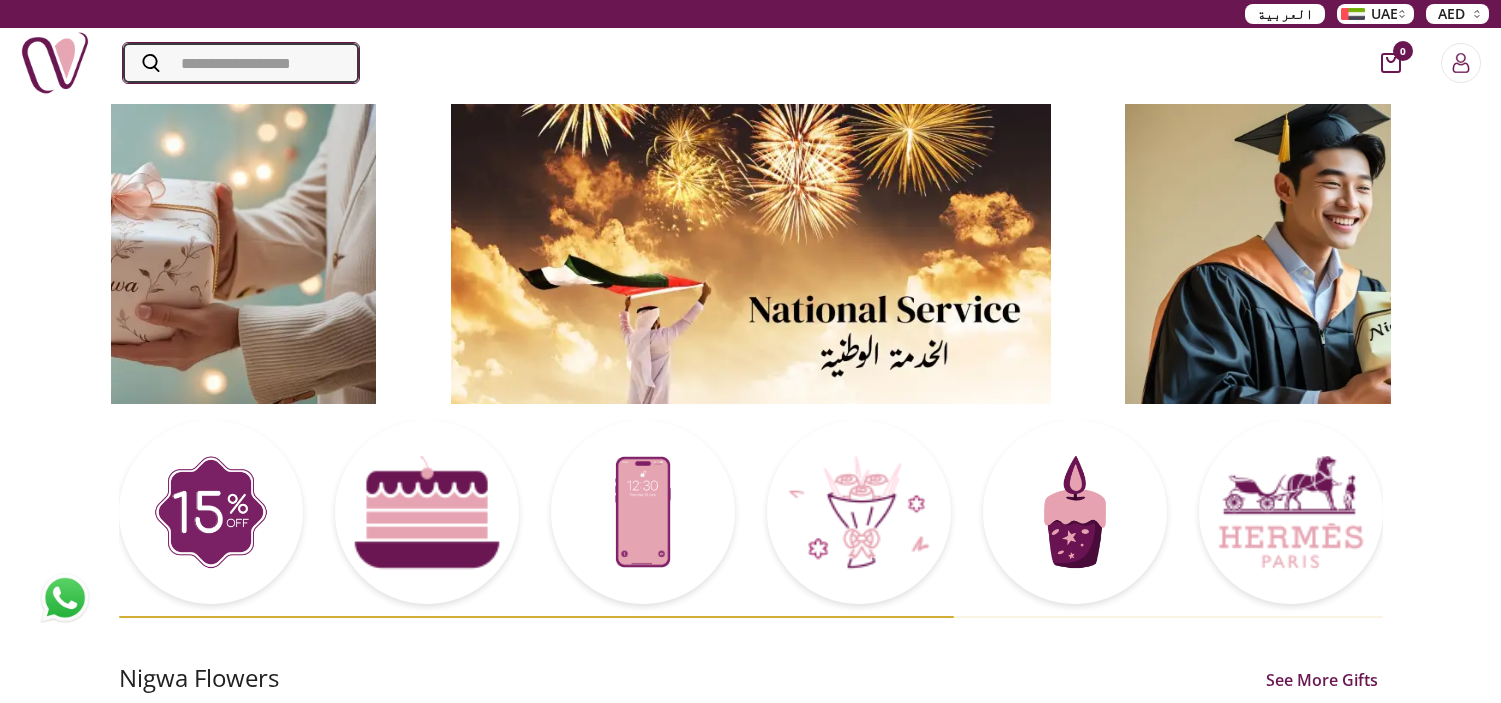 click at bounding box center [241, 63] 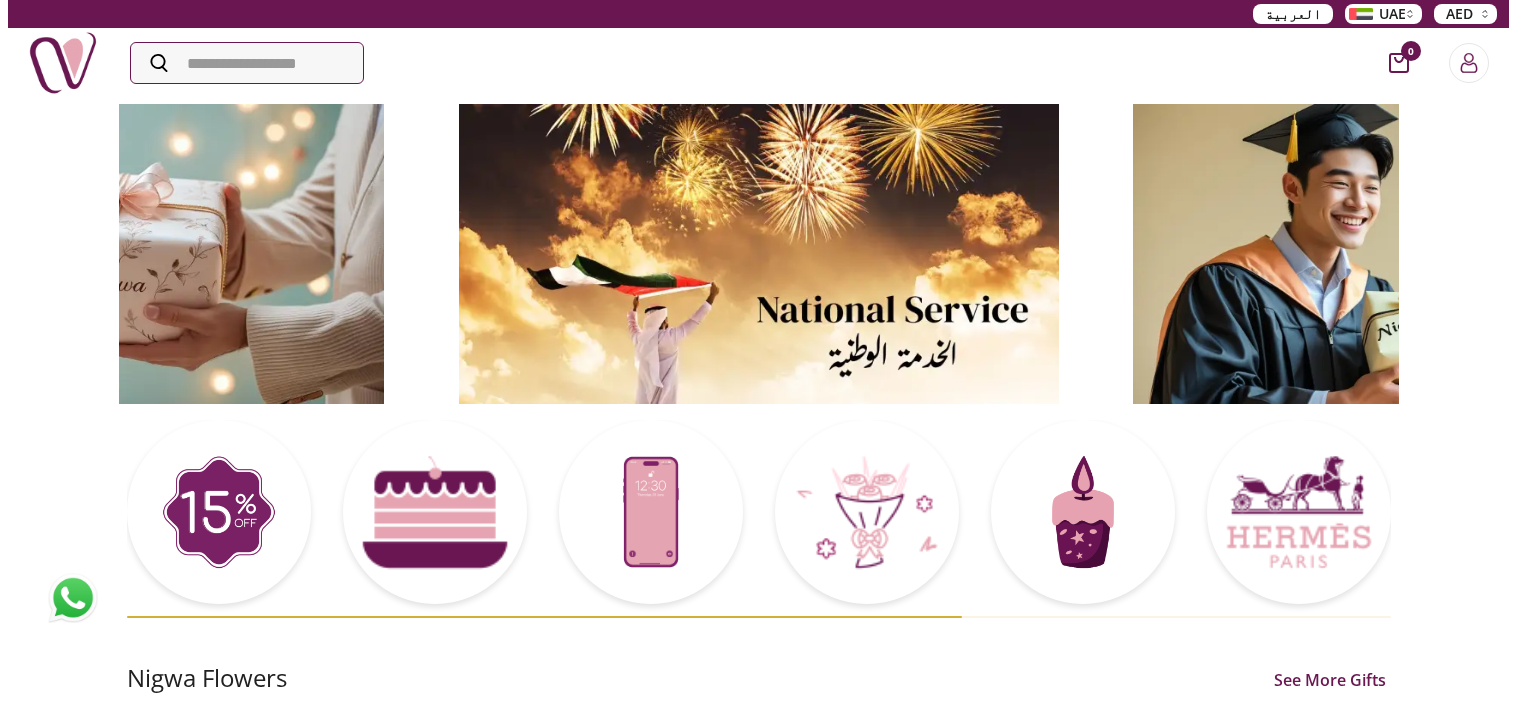 scroll, scrollTop: 0, scrollLeft: 0, axis: both 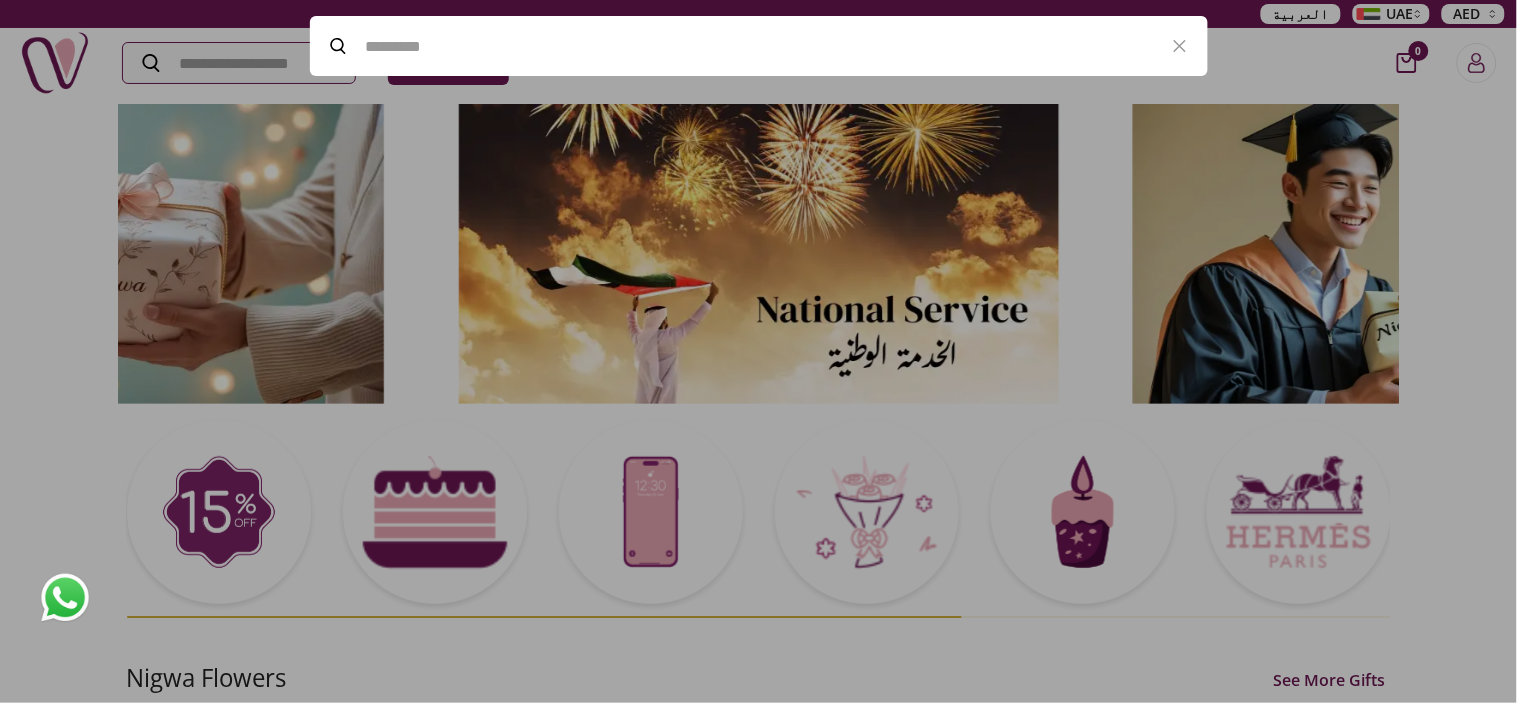 paste on "**********" 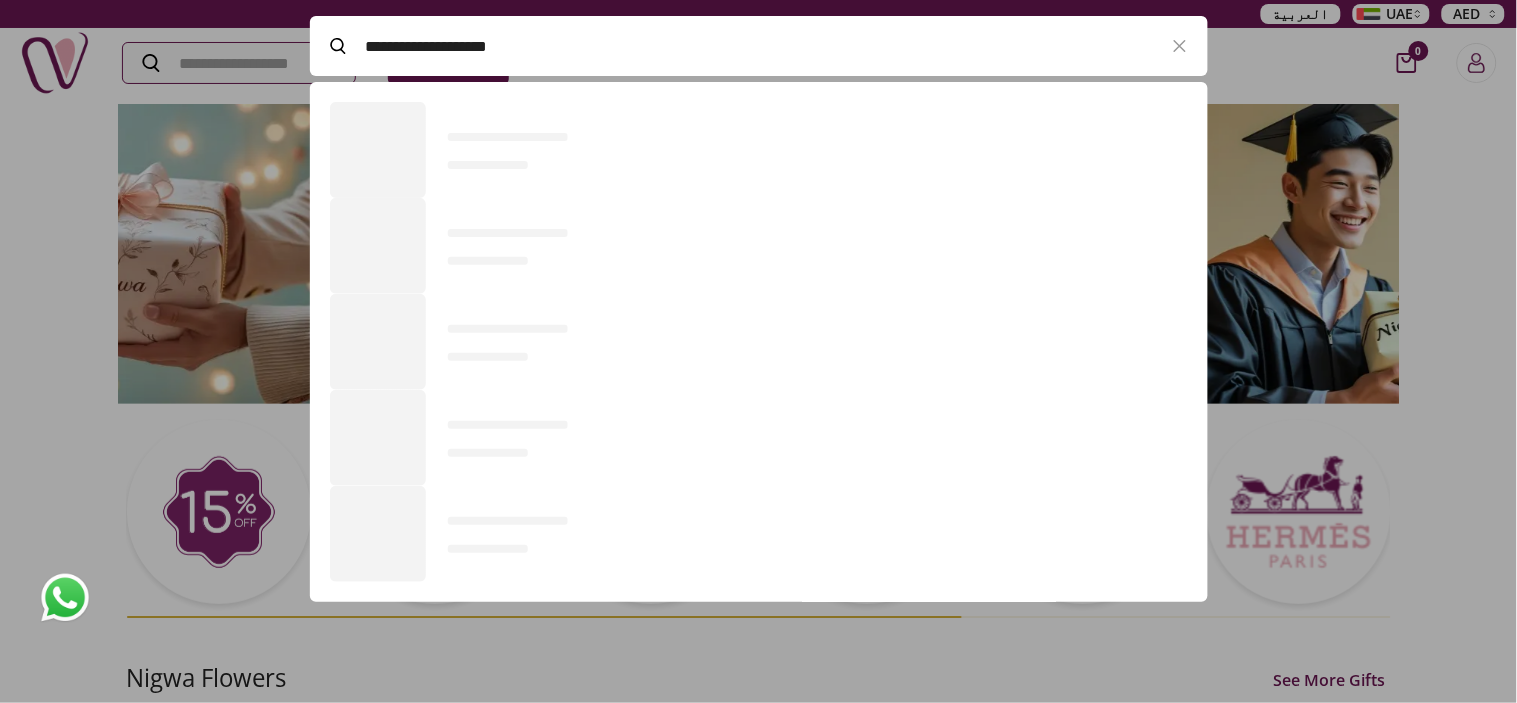 scroll, scrollTop: 520, scrollLeft: 897, axis: both 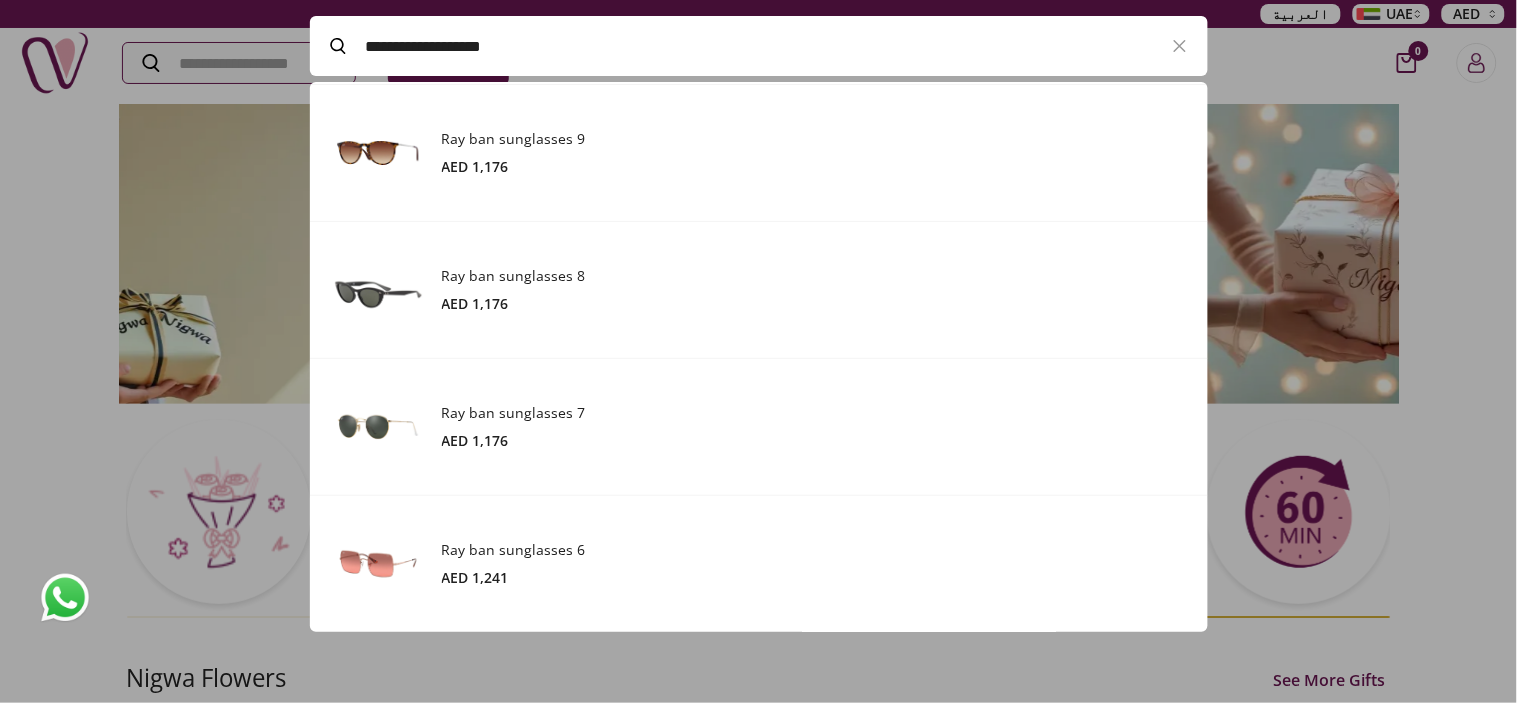 type on "**********" 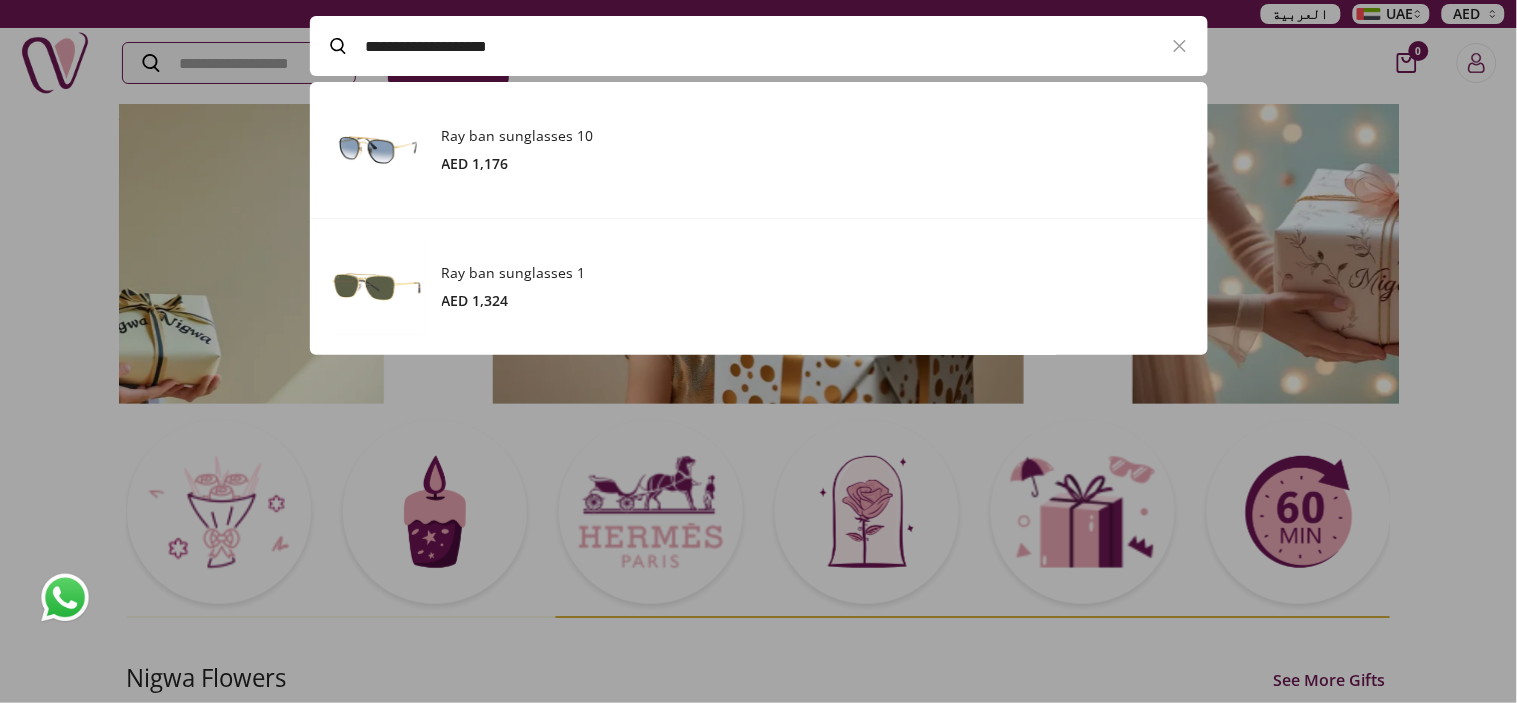 scroll, scrollTop: 0, scrollLeft: 0, axis: both 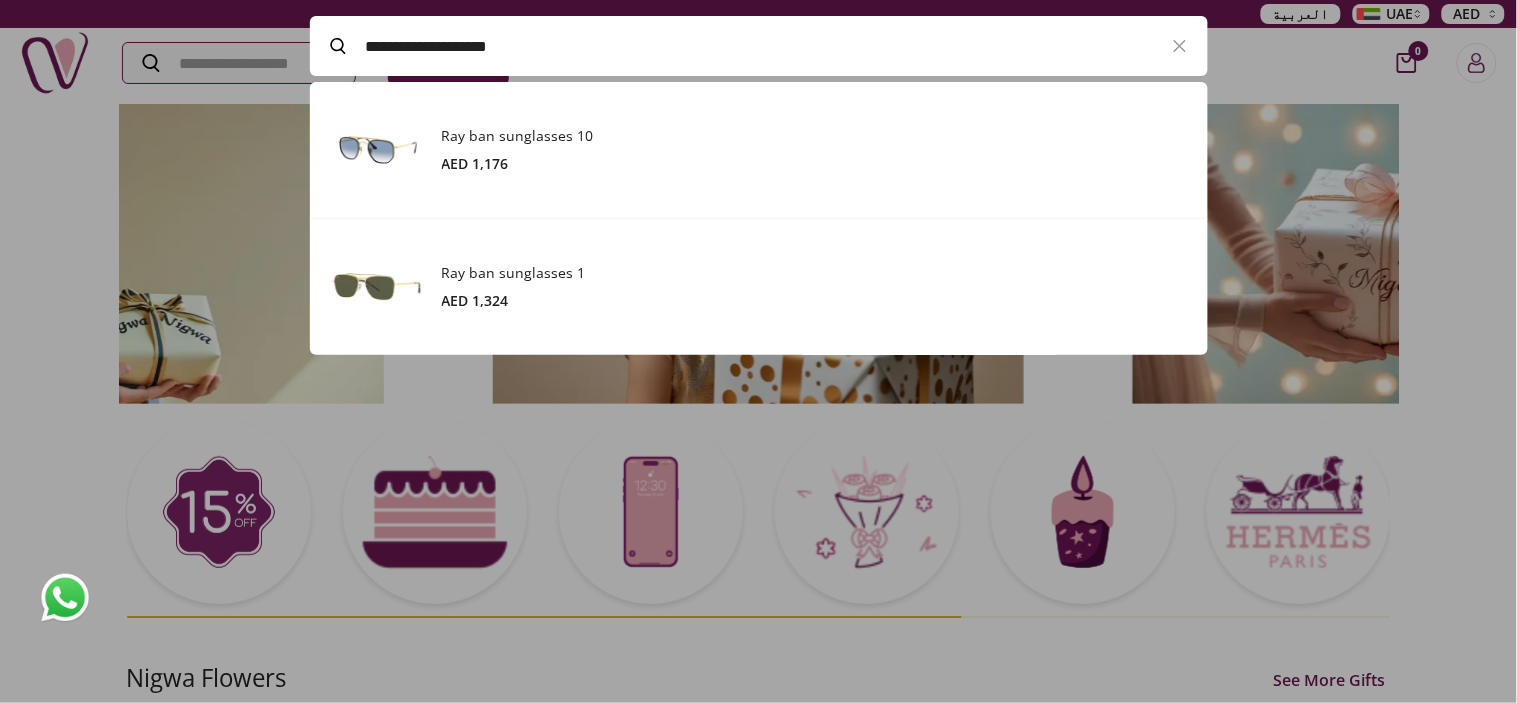 click on "Ray ban sunglasses 1" at bounding box center (815, 273) 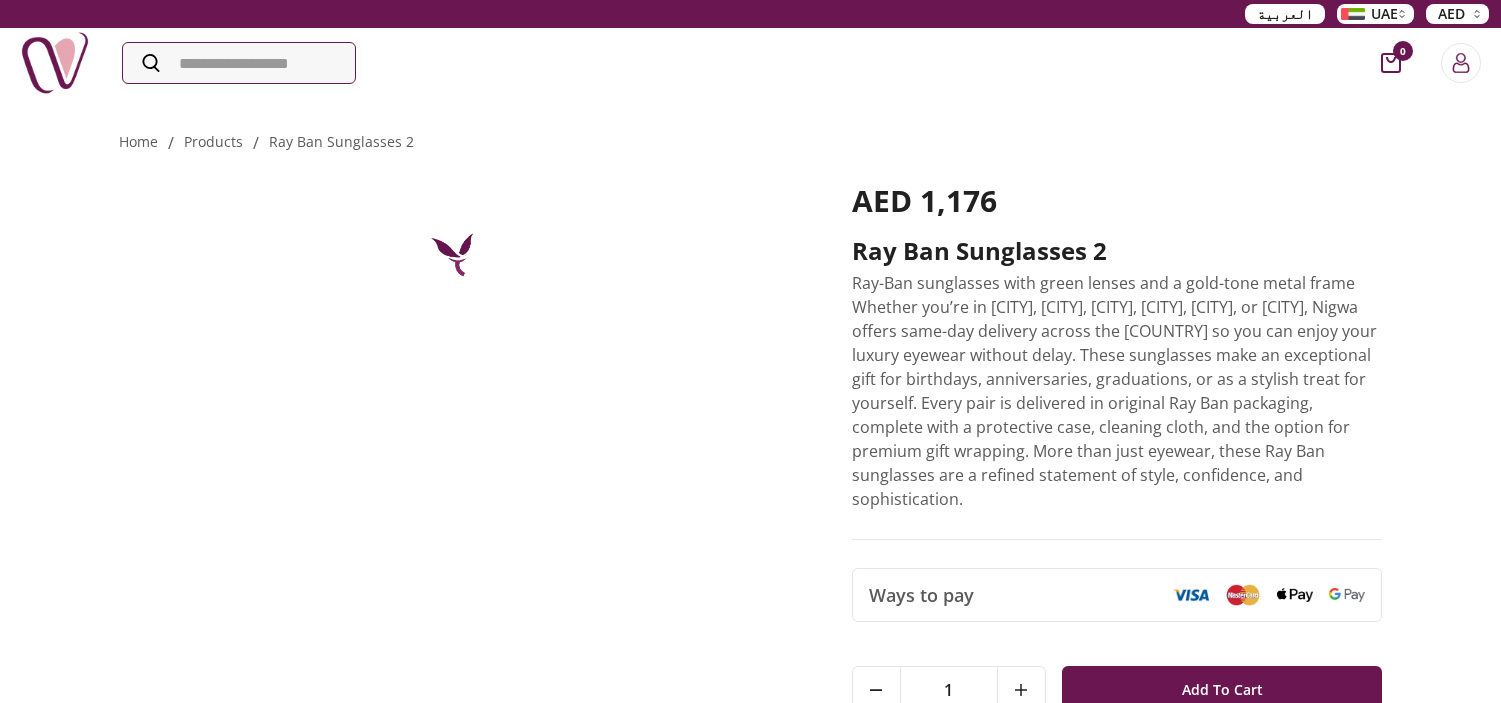 scroll, scrollTop: 0, scrollLeft: 0, axis: both 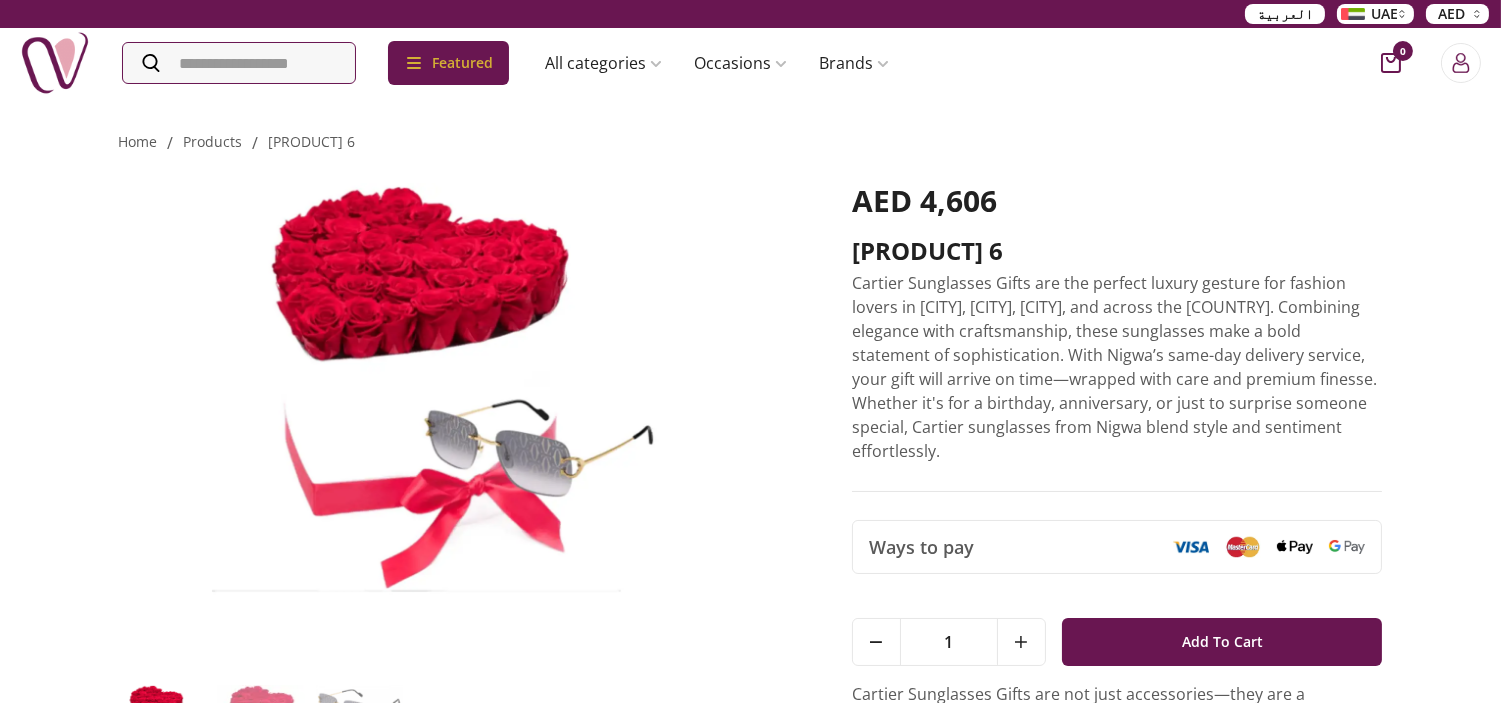 click at bounding box center [-1604, 428] 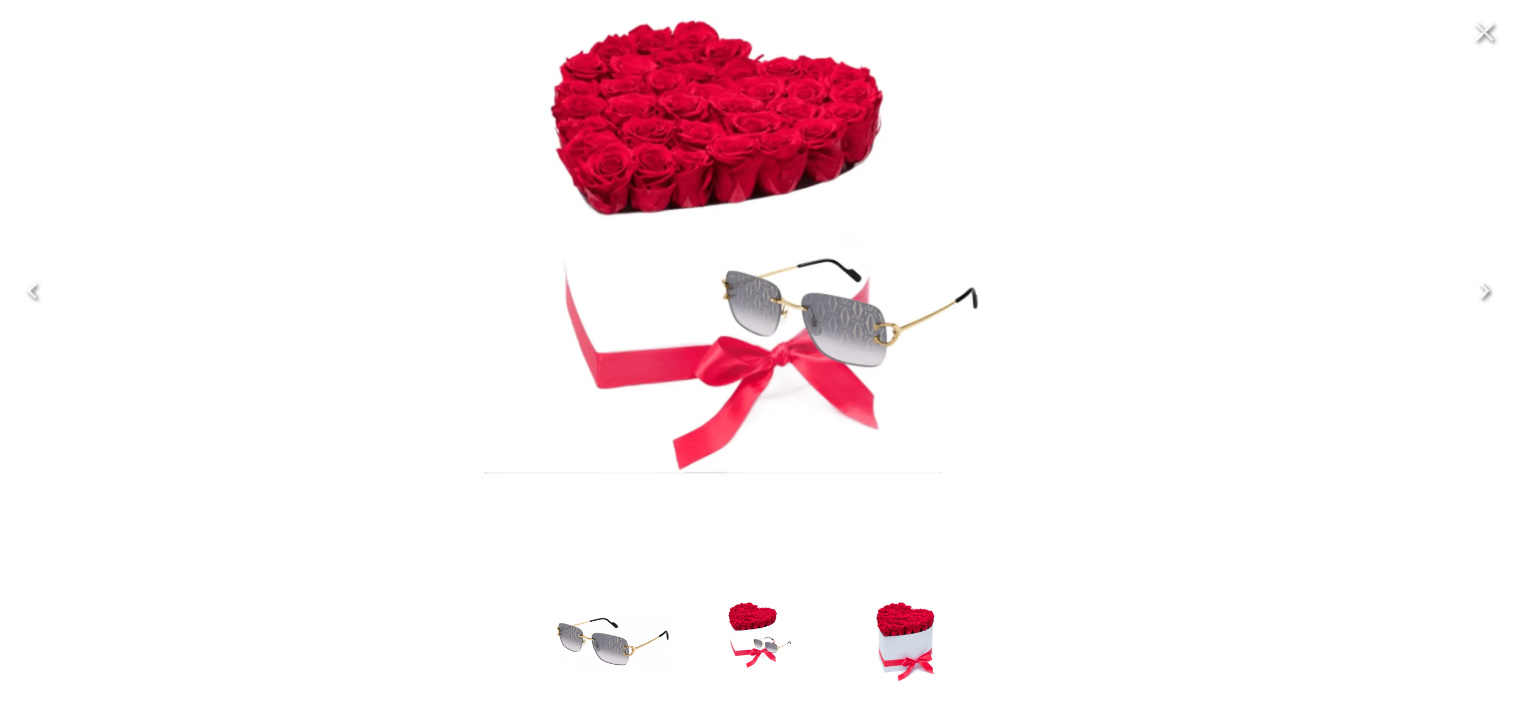 click 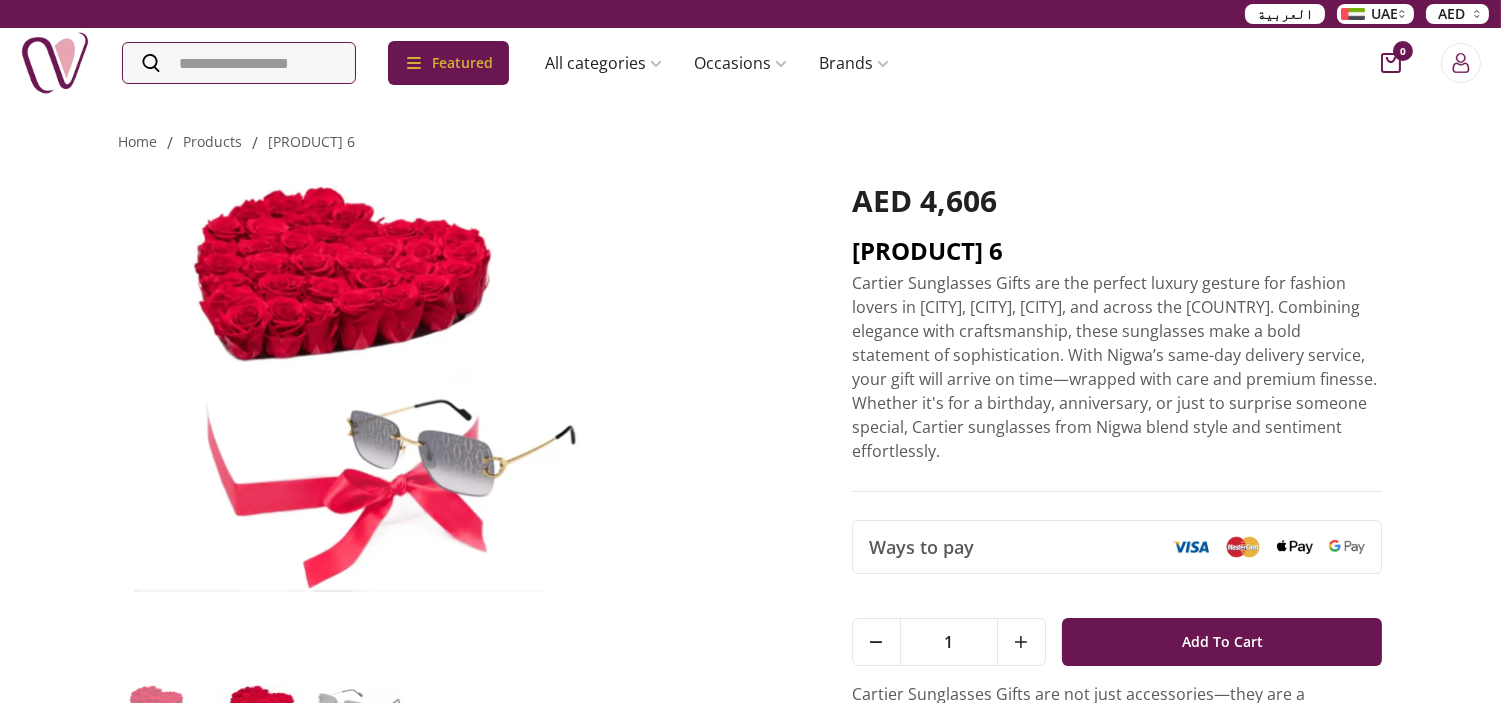 drag, startPoint x: 848, startPoint y: 251, endPoint x: 1067, endPoint y: 245, distance: 219.08218 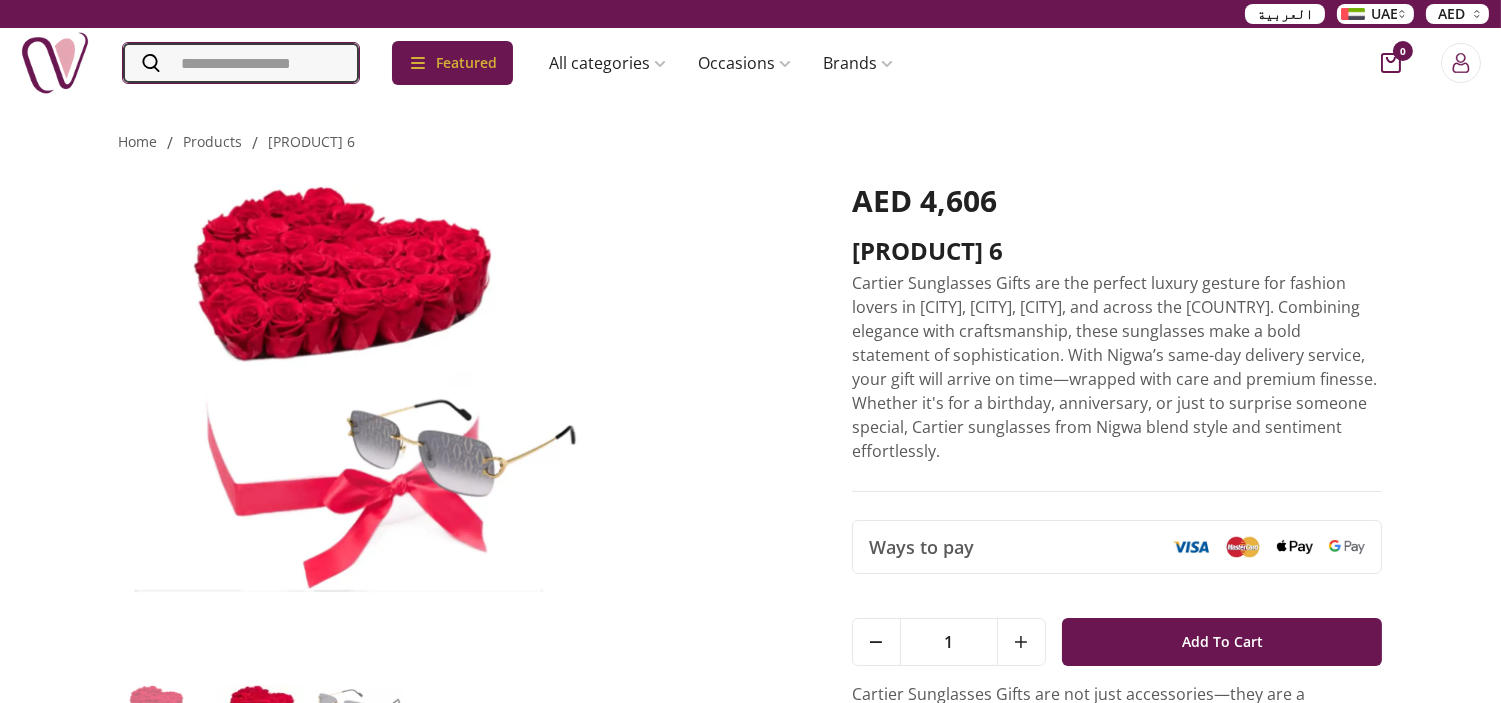 click at bounding box center (241, 63) 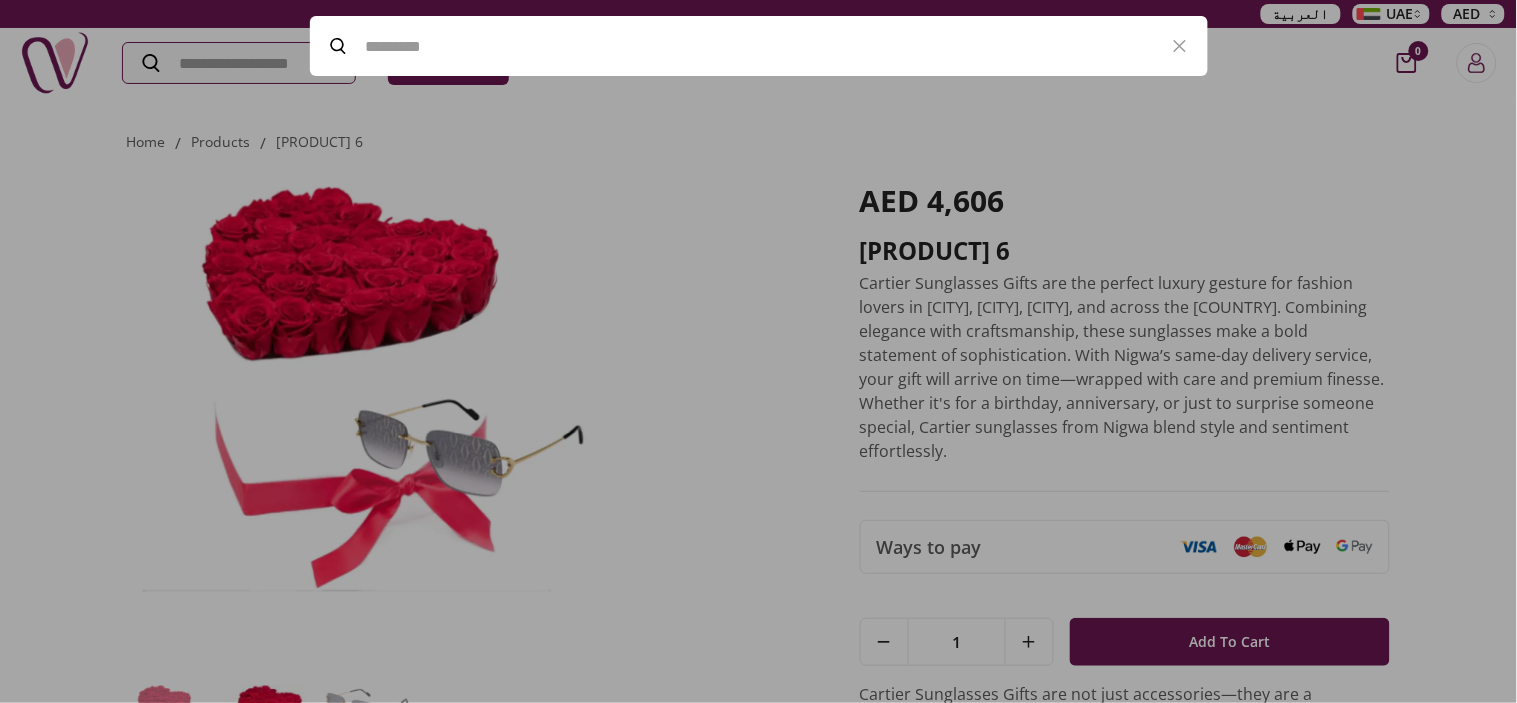 paste on "**********" 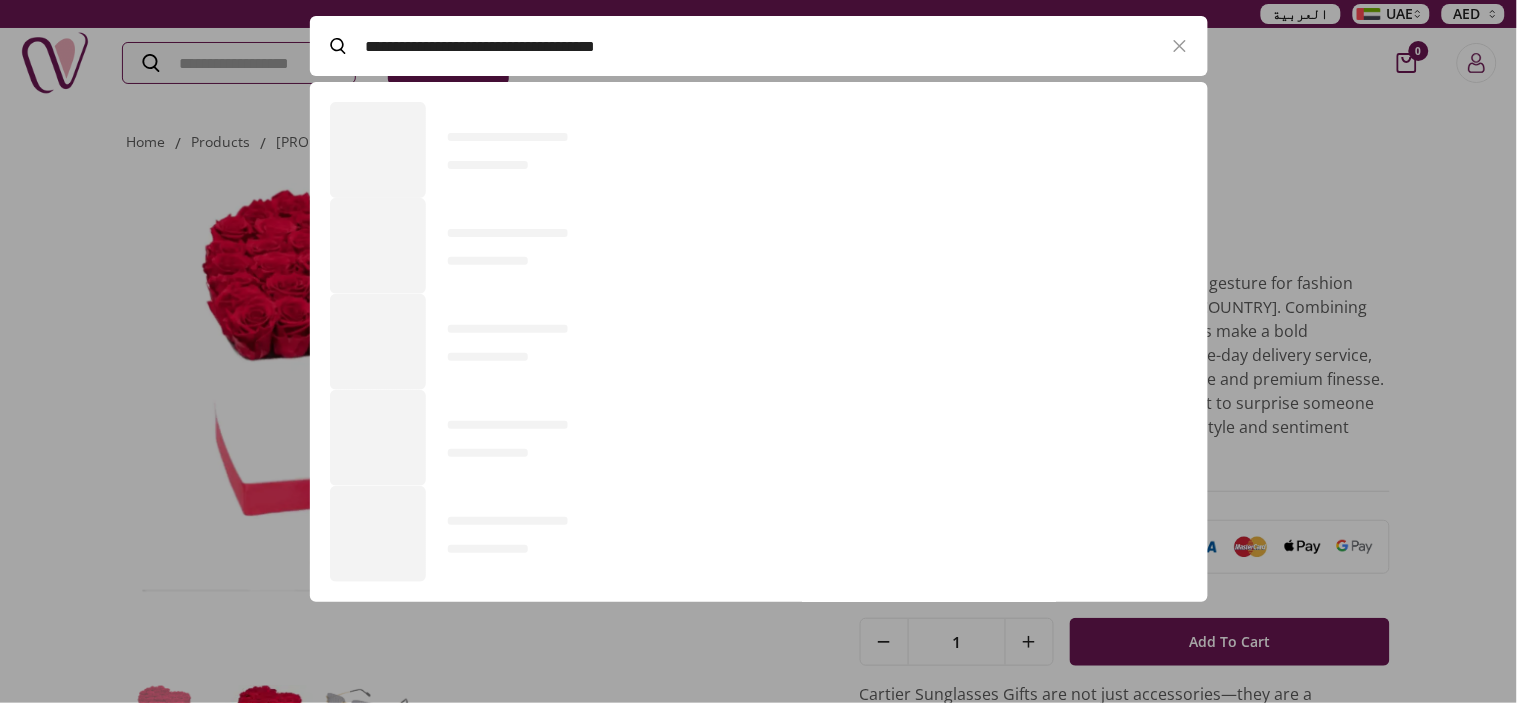 scroll, scrollTop: 520, scrollLeft: 897, axis: both 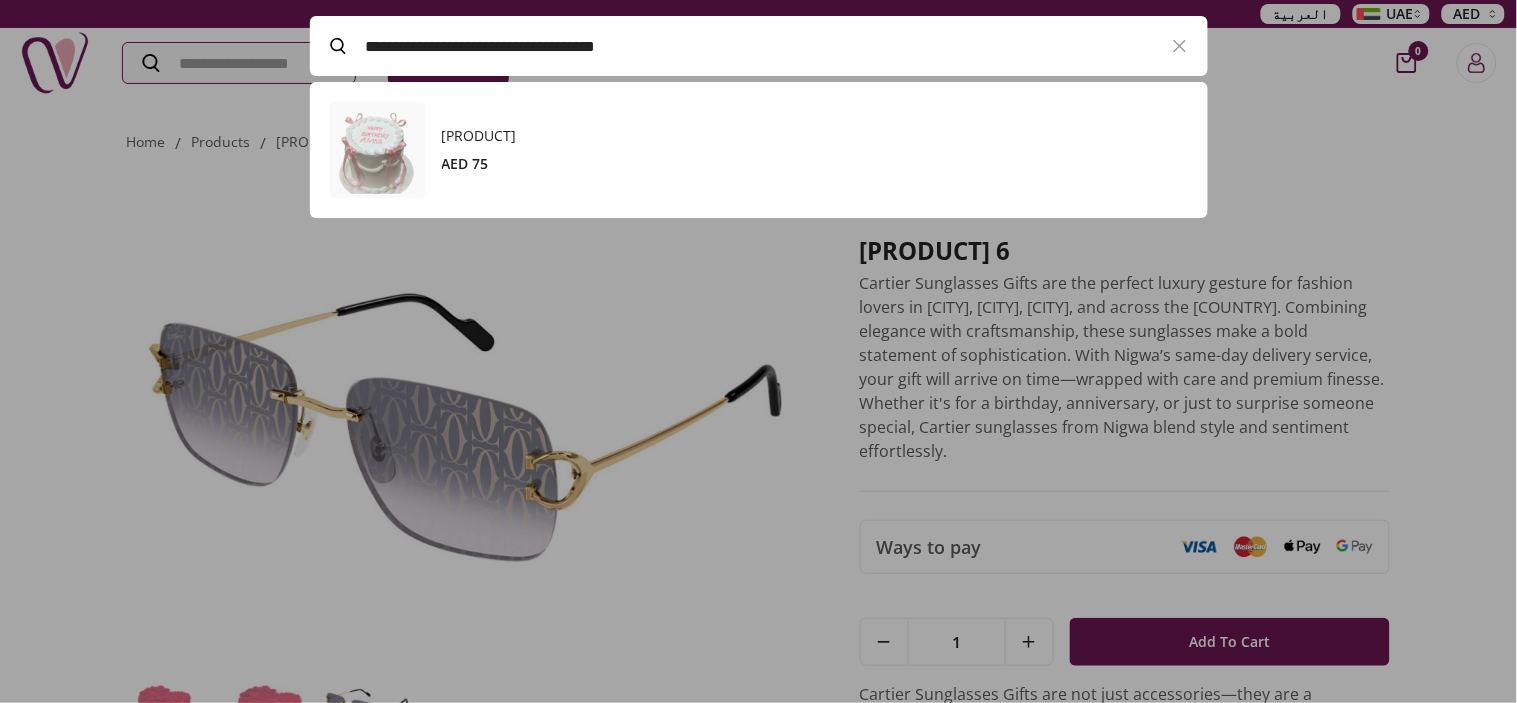 click on "White birthday cake with pink ribbons" at bounding box center [815, 136] 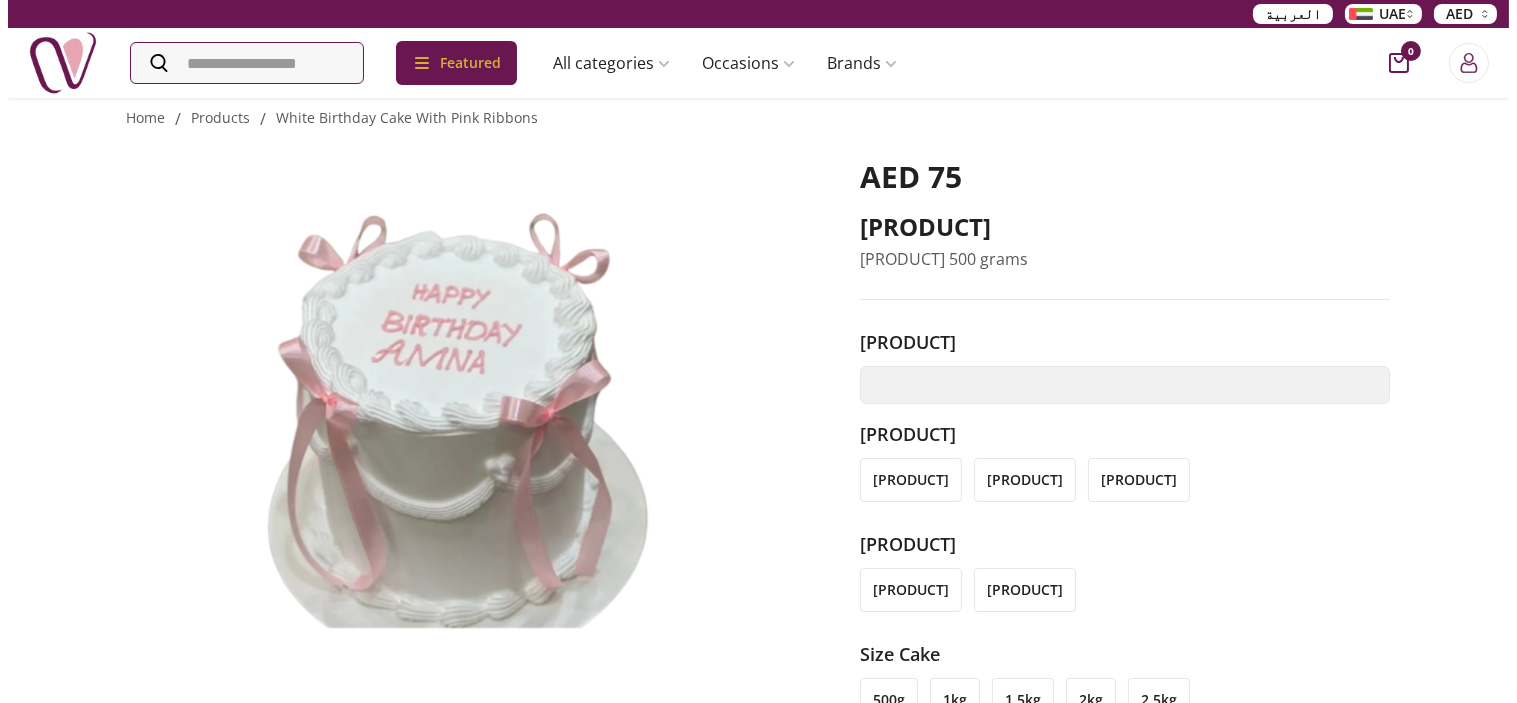 scroll, scrollTop: 0, scrollLeft: 0, axis: both 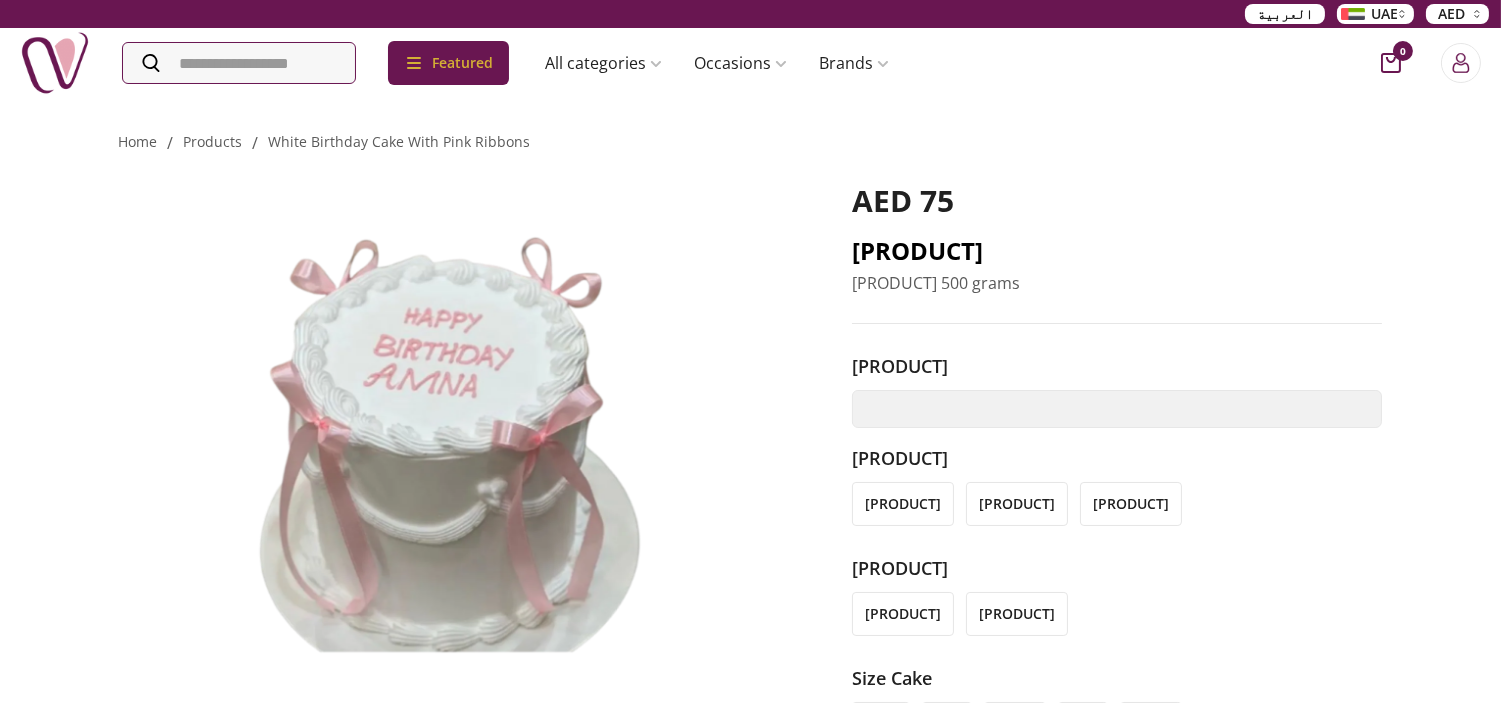 drag, startPoint x: 851, startPoint y: 252, endPoint x: 1358, endPoint y: 244, distance: 507.0631 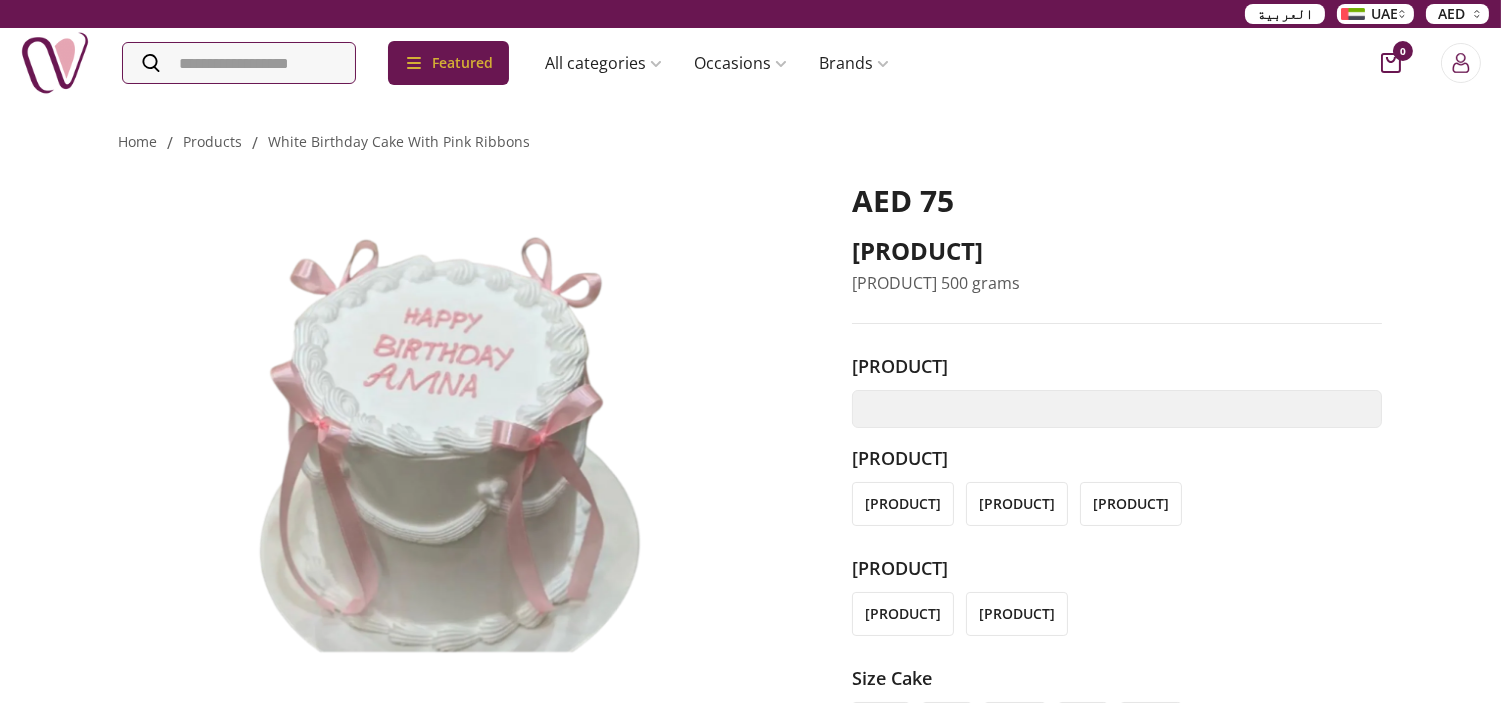 copy on "White birthday cake with pink ribbons" 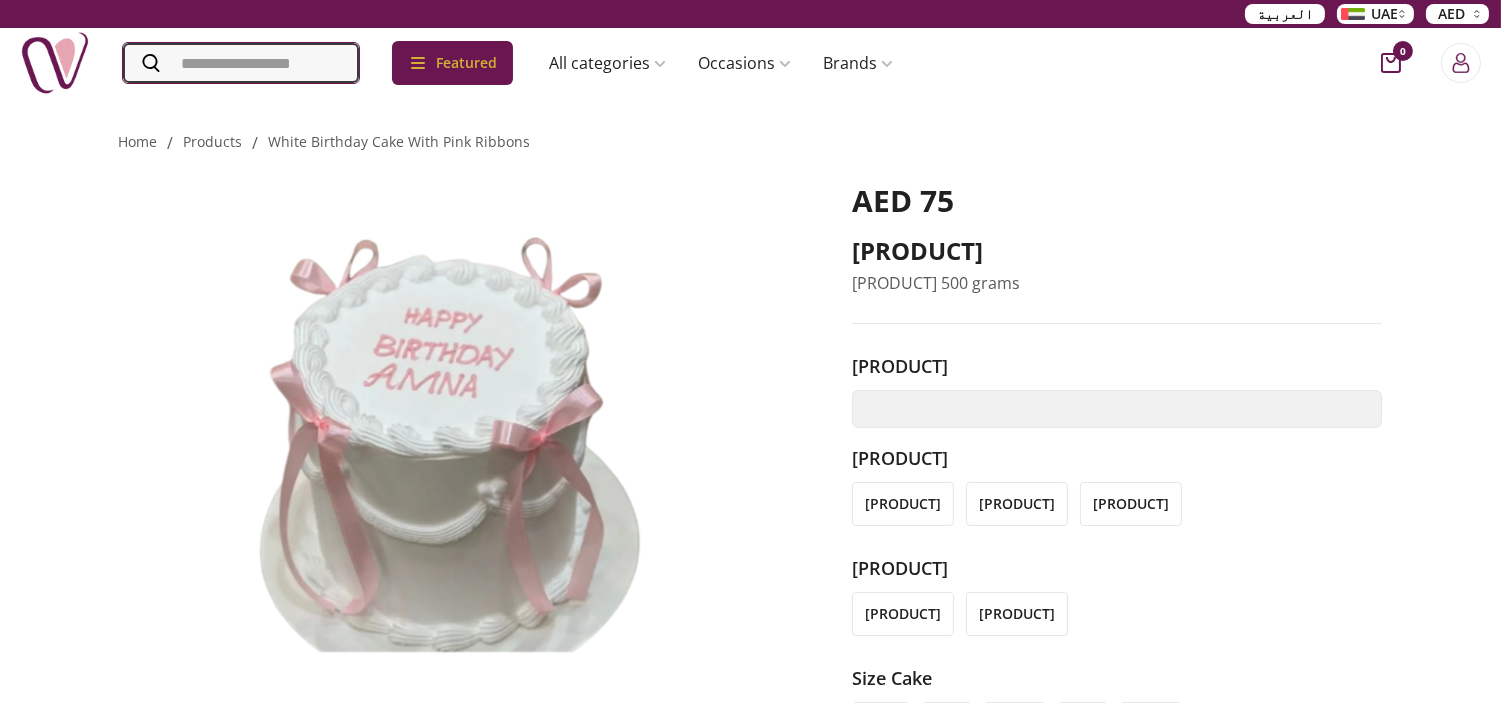 click at bounding box center (241, 63) 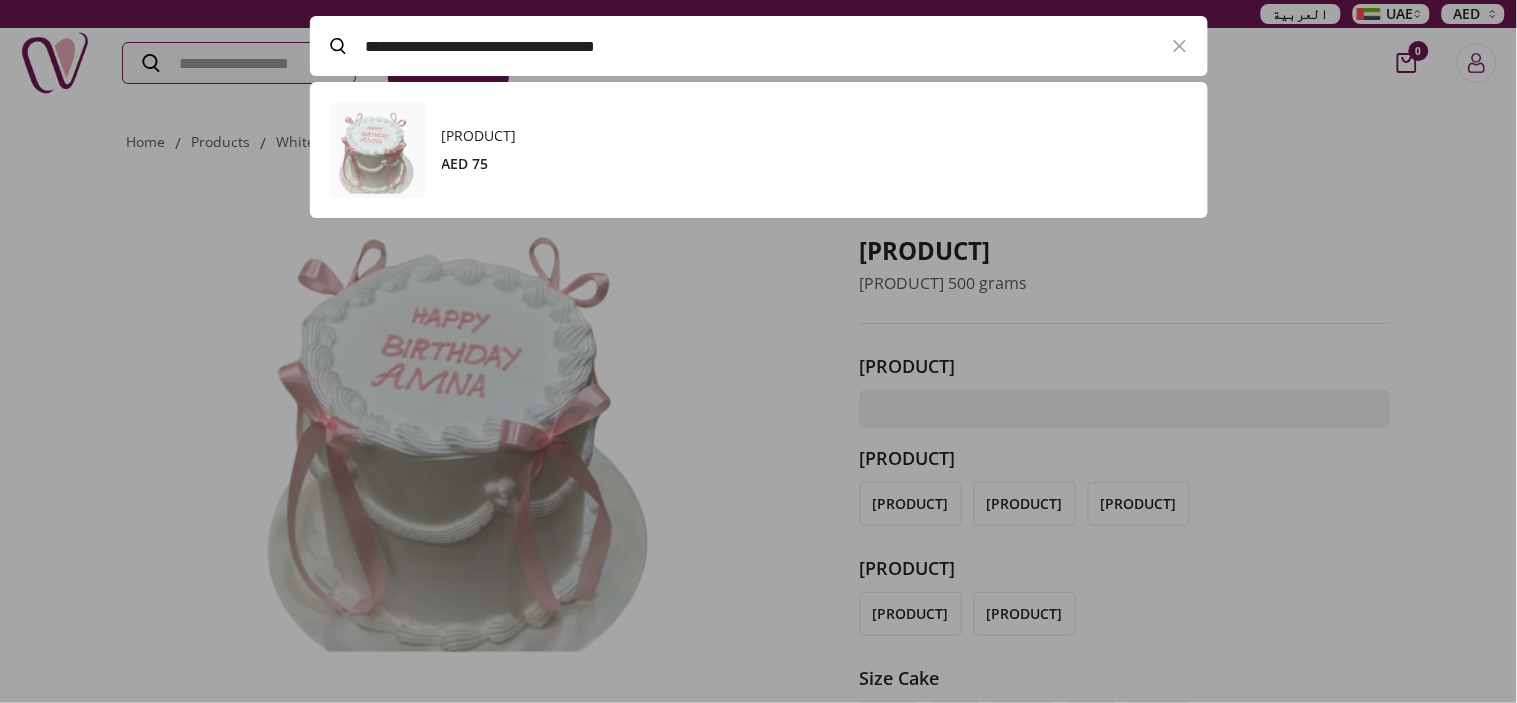 paste 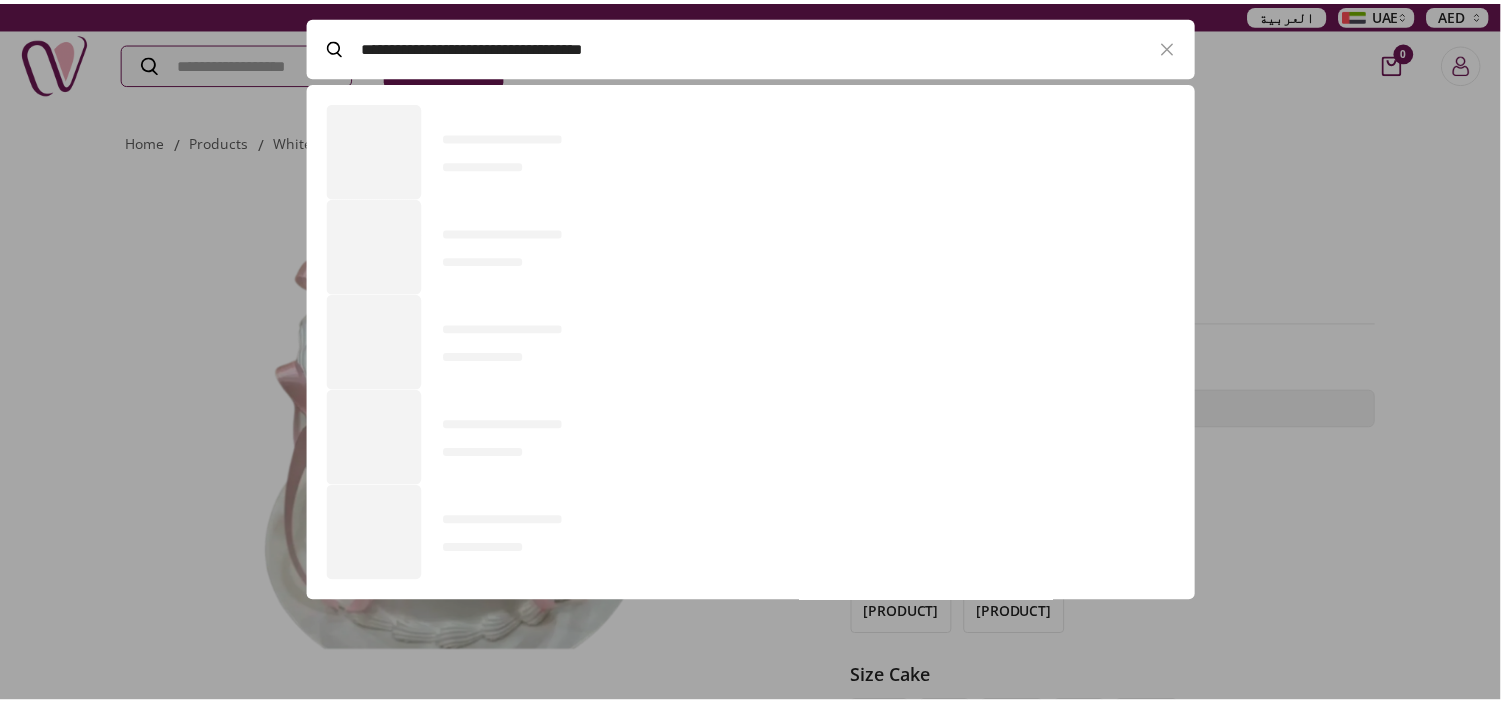 scroll, scrollTop: 136, scrollLeft: 897, axis: both 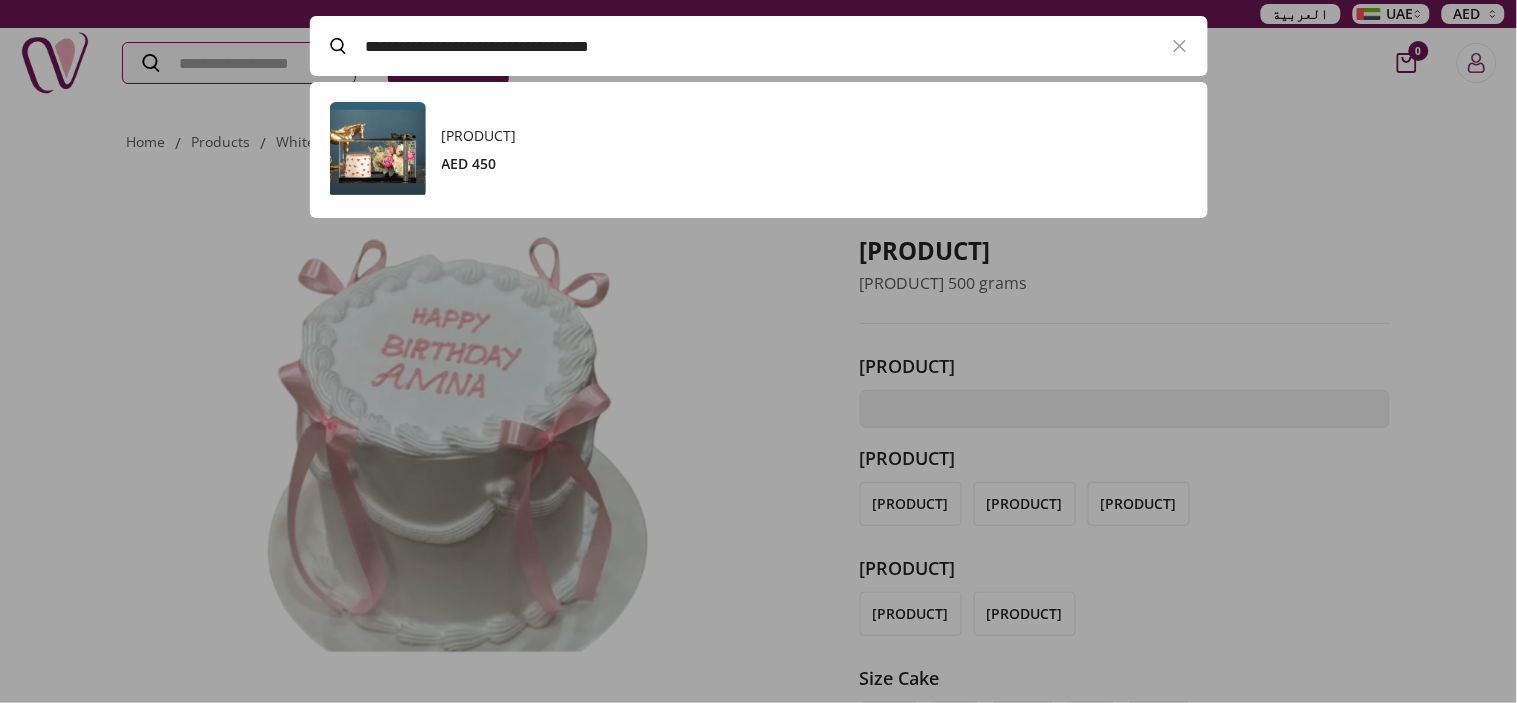 type on "**********" 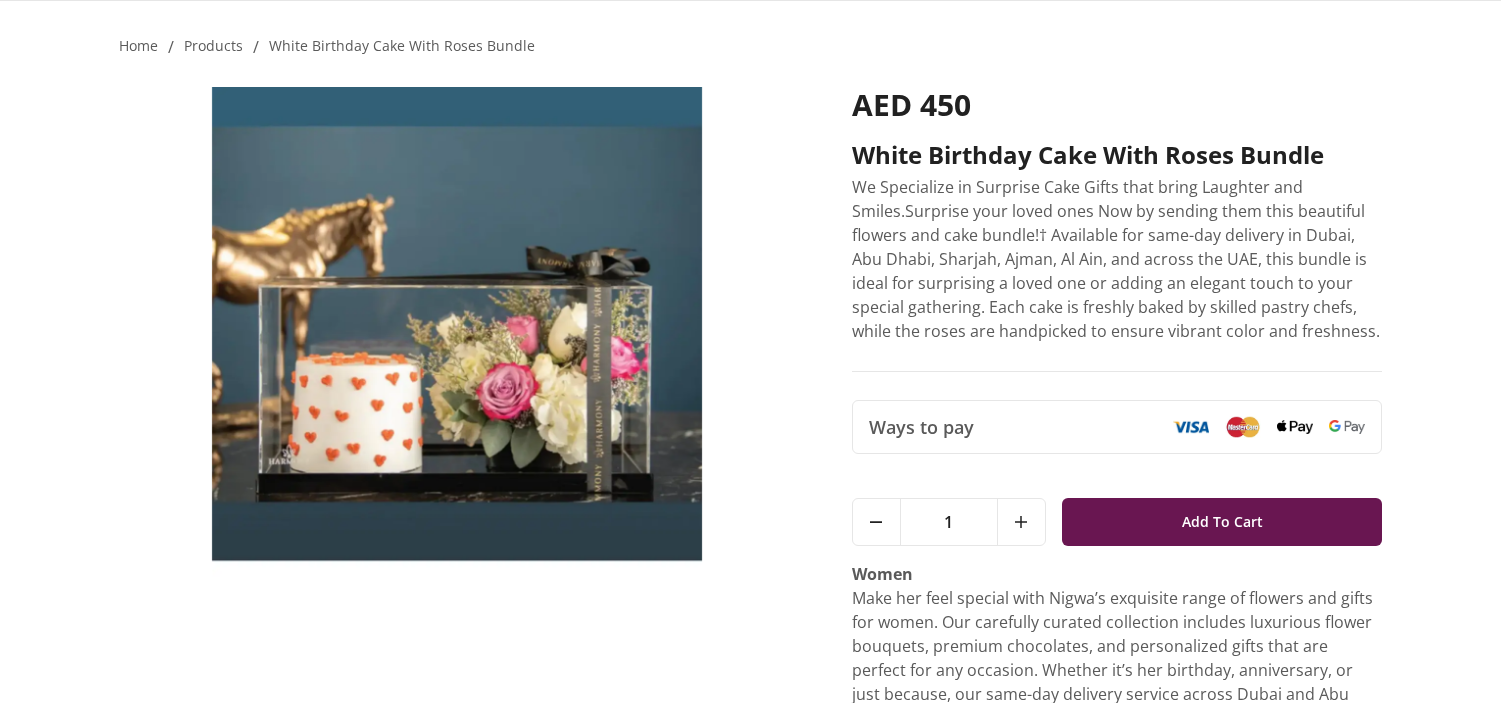 scroll, scrollTop: 0, scrollLeft: 0, axis: both 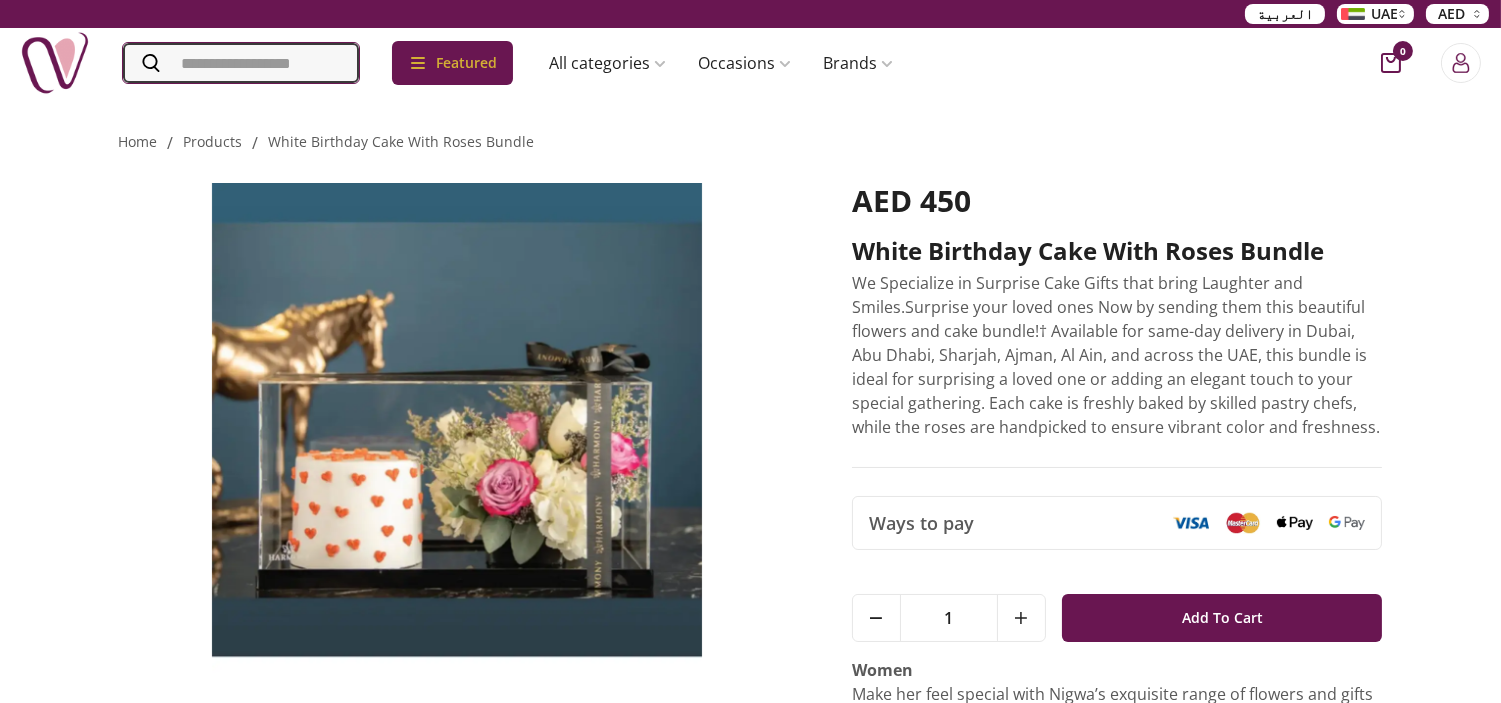 click at bounding box center [241, 63] 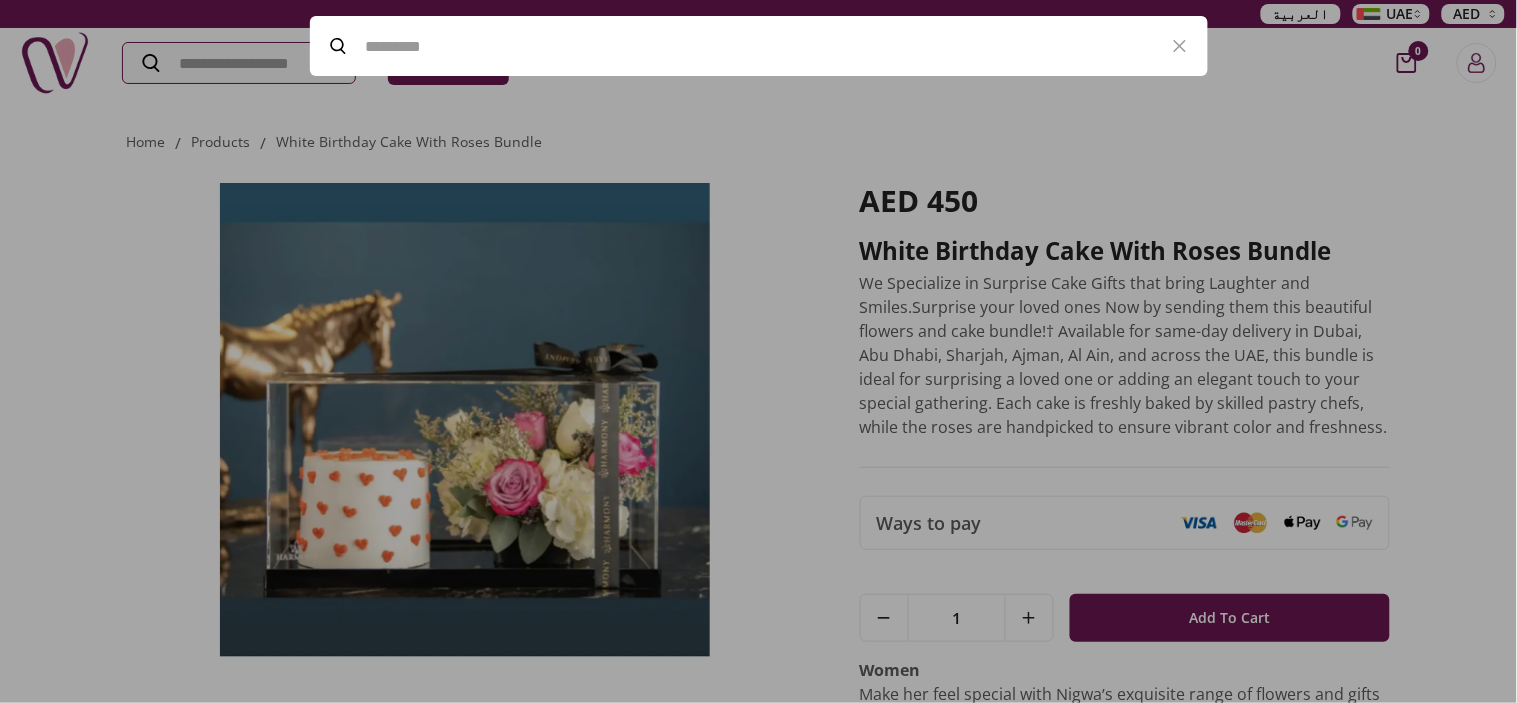 paste on "**********" 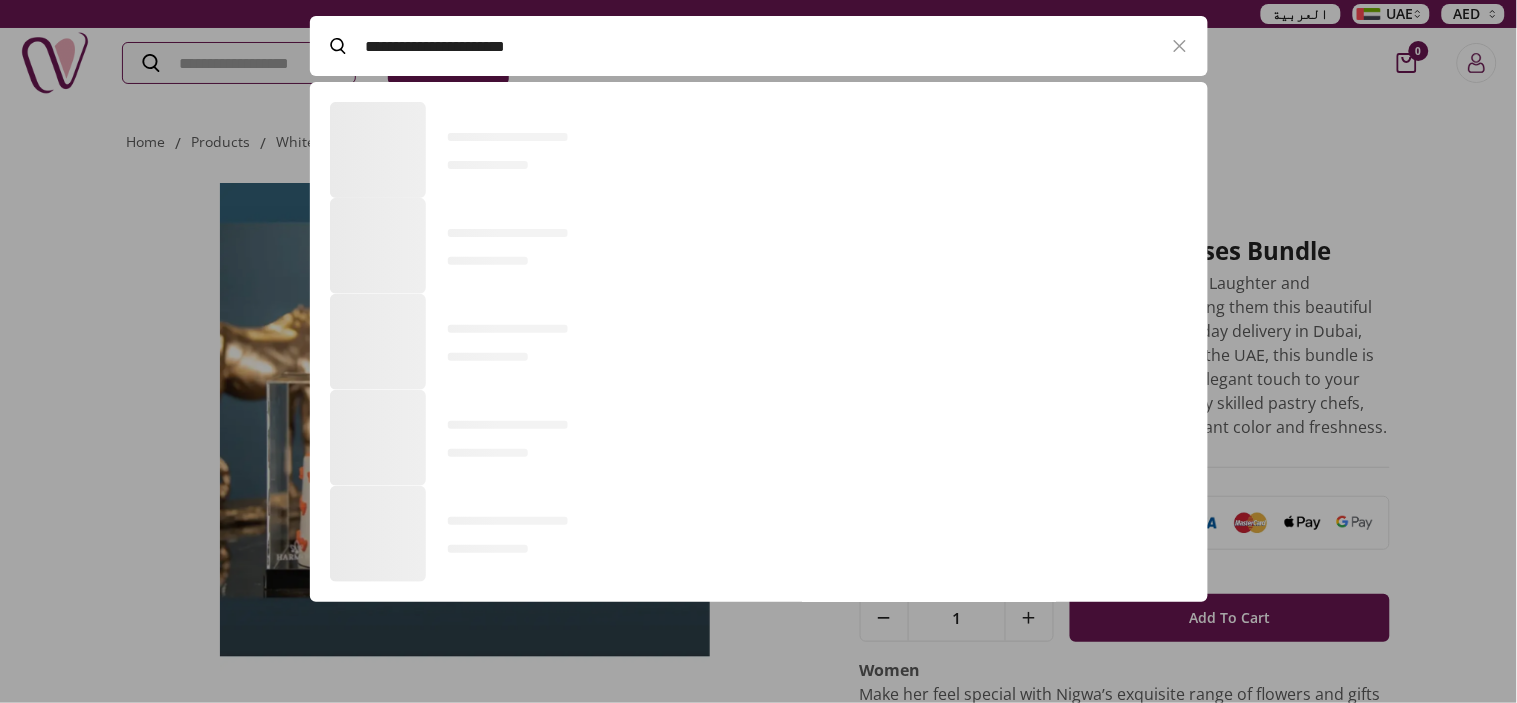 scroll, scrollTop: 520, scrollLeft: 897, axis: both 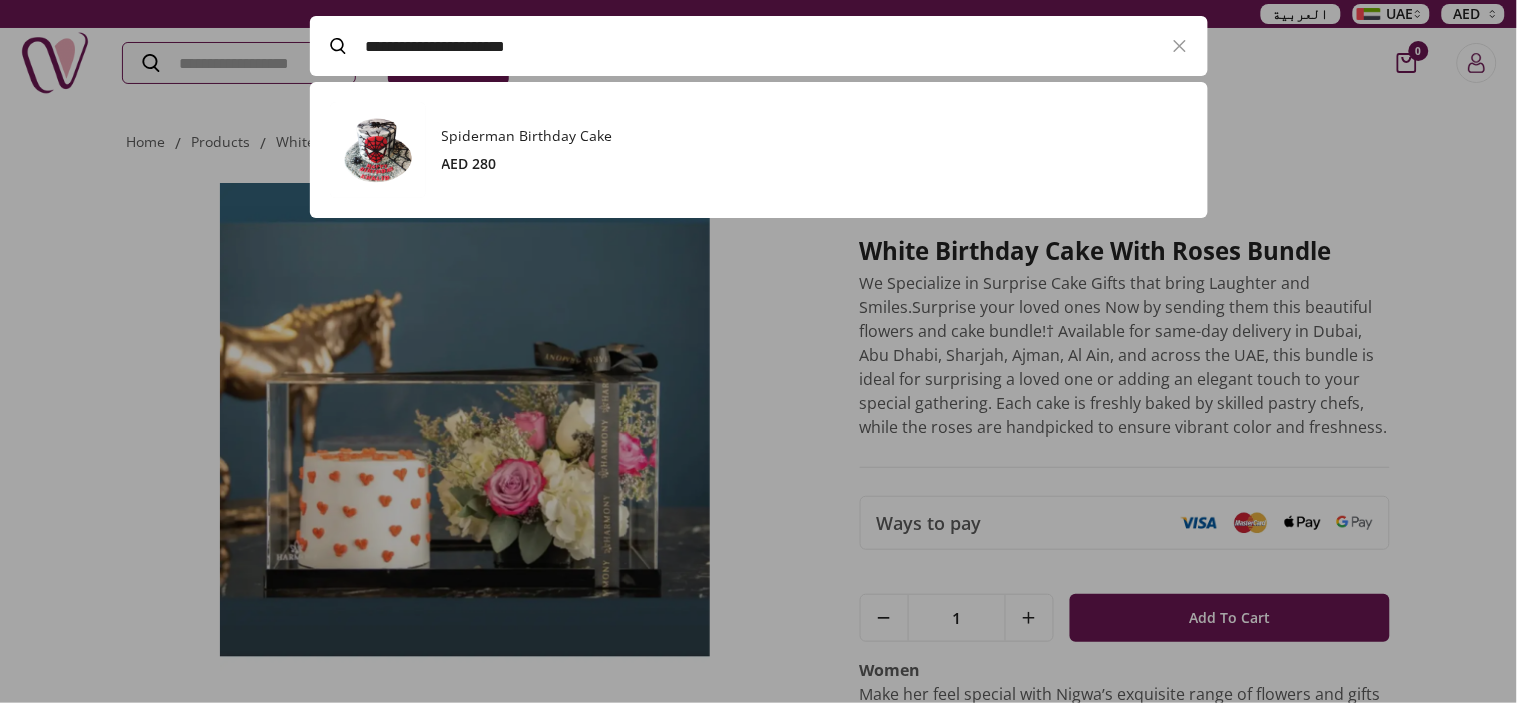 click on "Spiderman Birthday Cake AED 280" at bounding box center (759, 150) 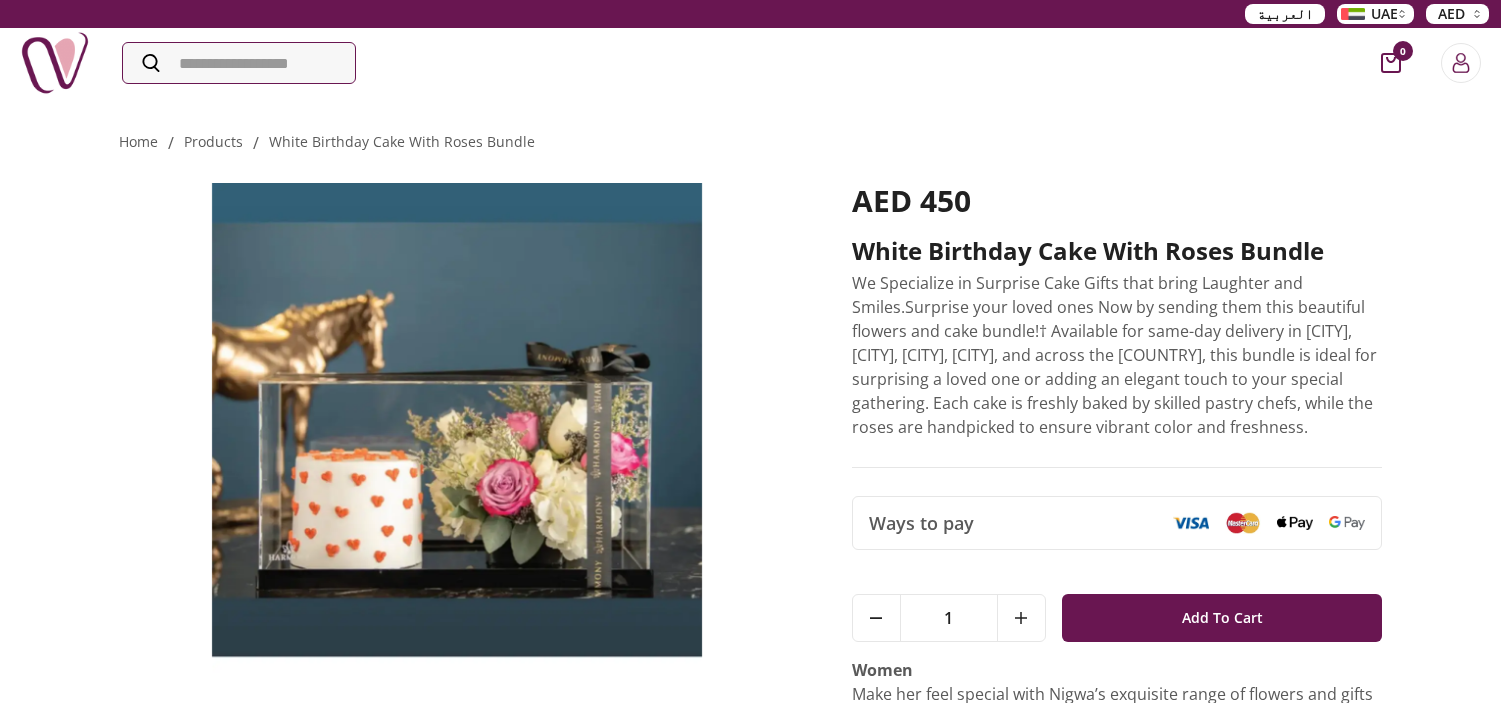 scroll, scrollTop: 0, scrollLeft: 0, axis: both 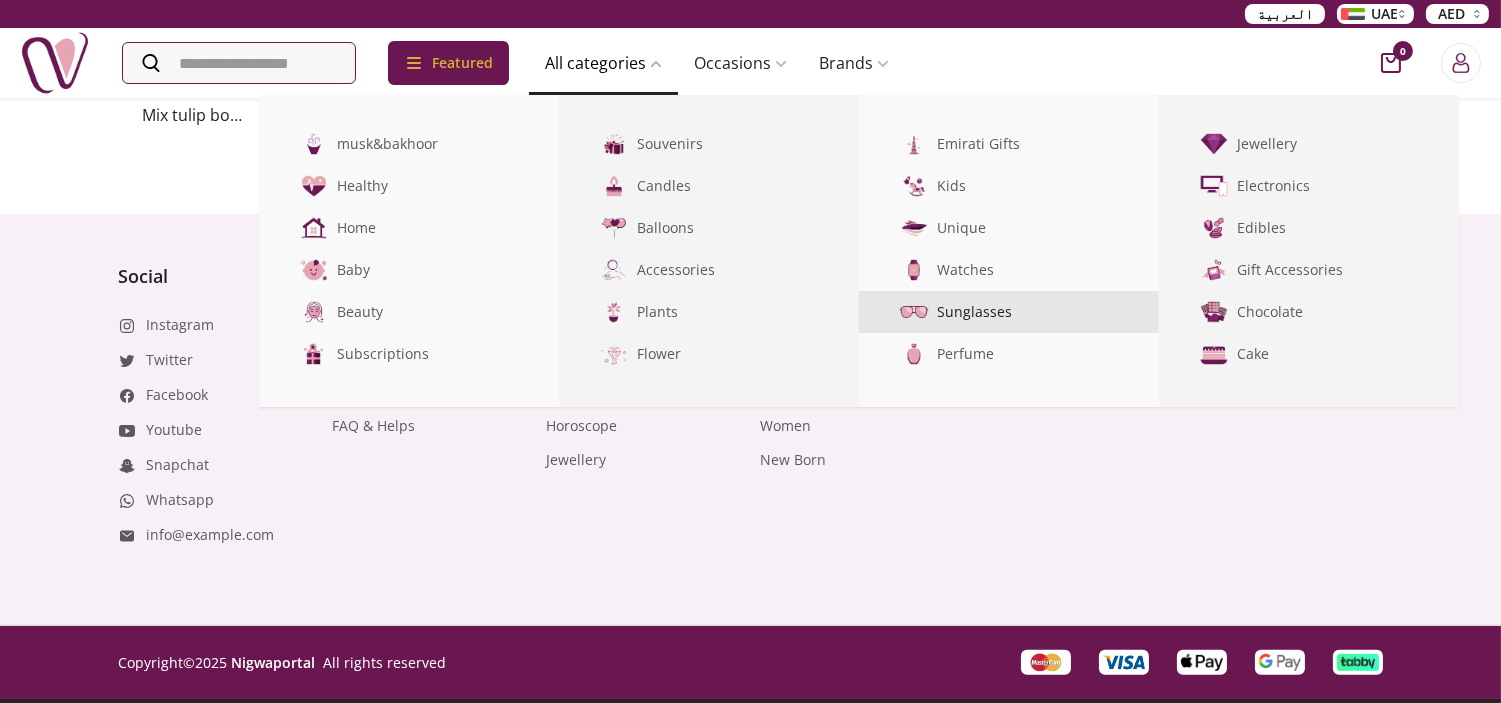 click on "Sunglasses" at bounding box center (1009, 312) 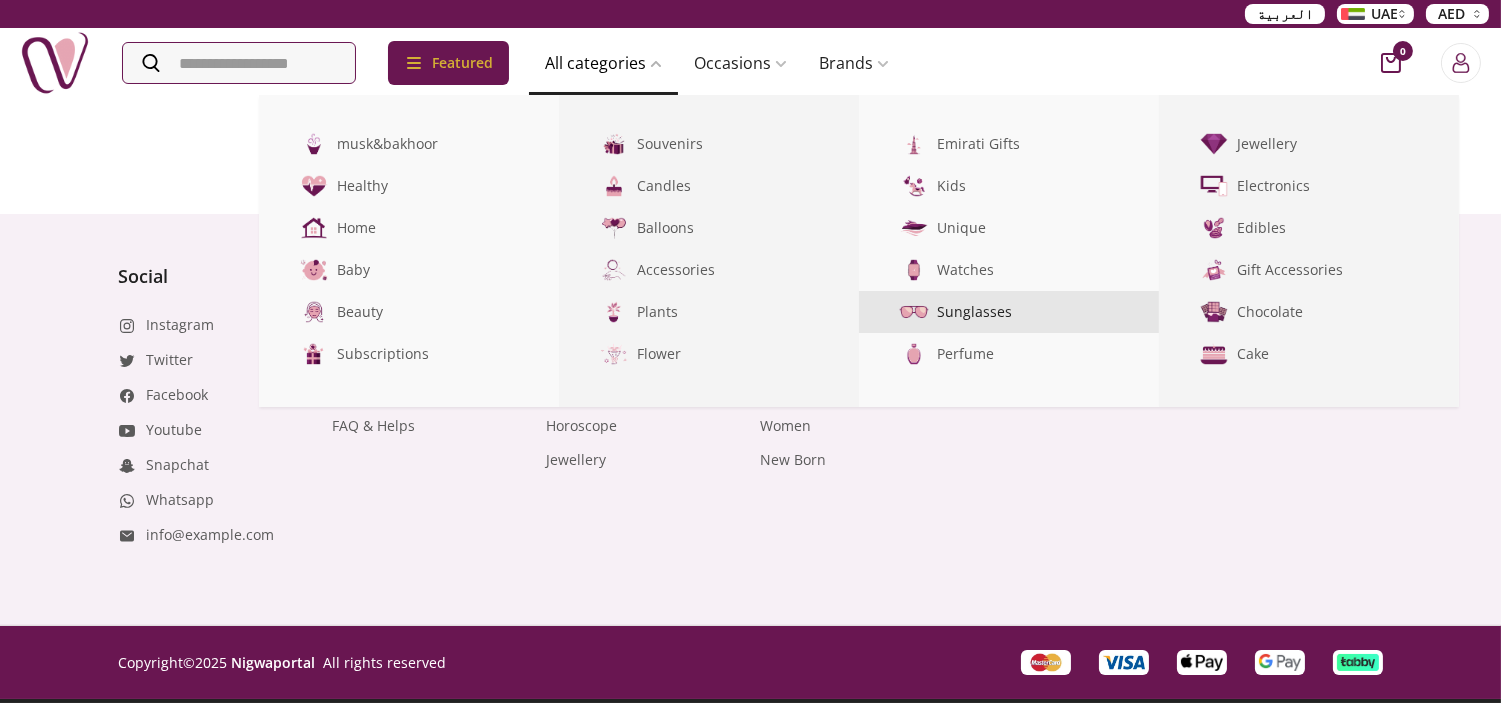 scroll, scrollTop: 0, scrollLeft: 0, axis: both 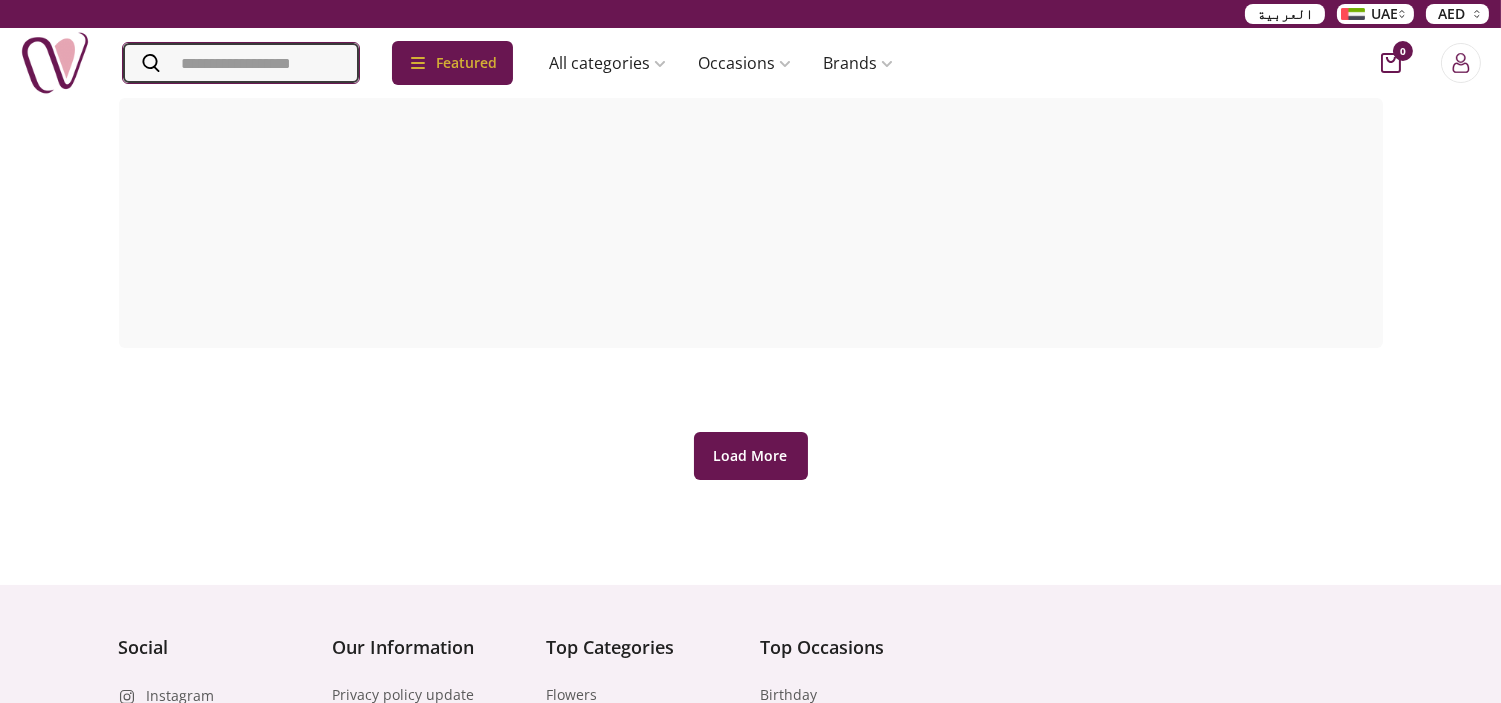 click at bounding box center (241, 63) 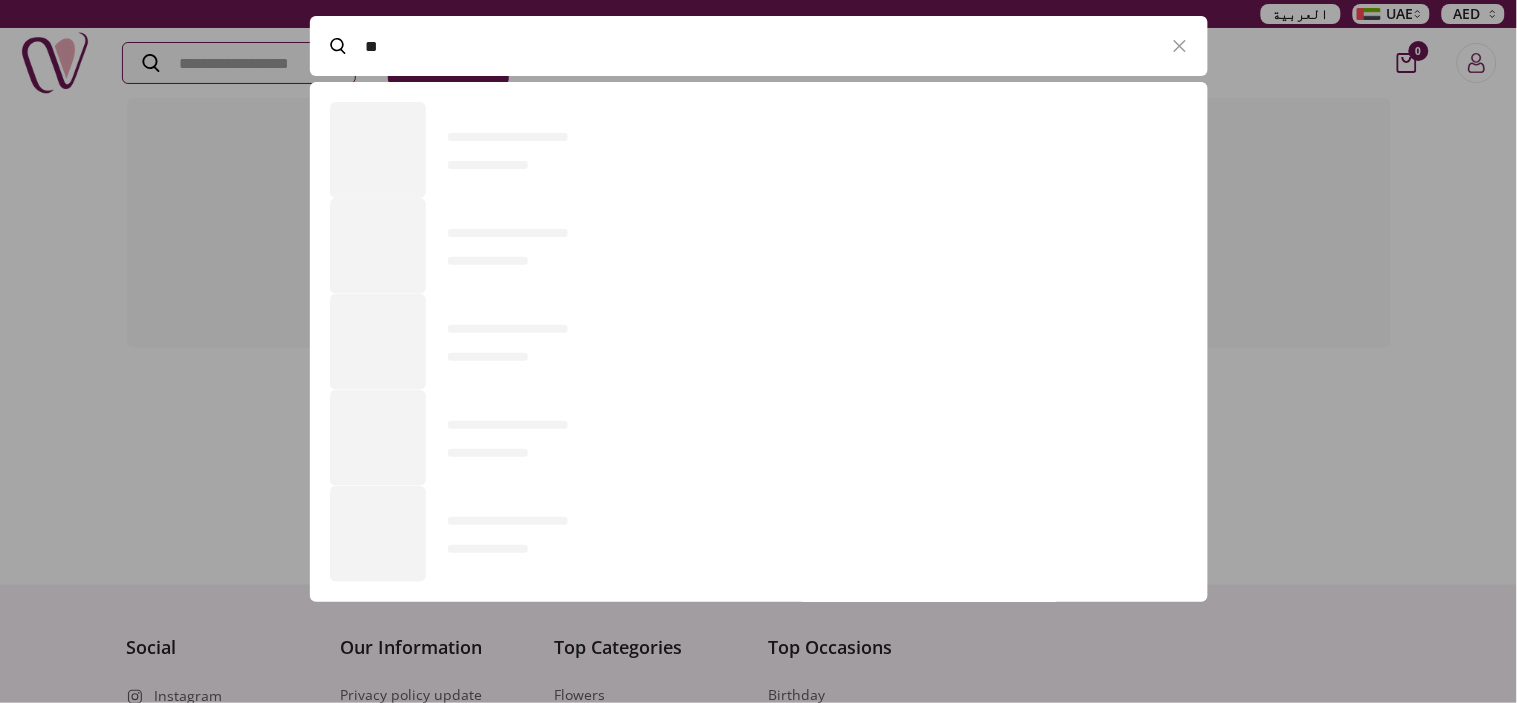 scroll, scrollTop: 520, scrollLeft: 897, axis: both 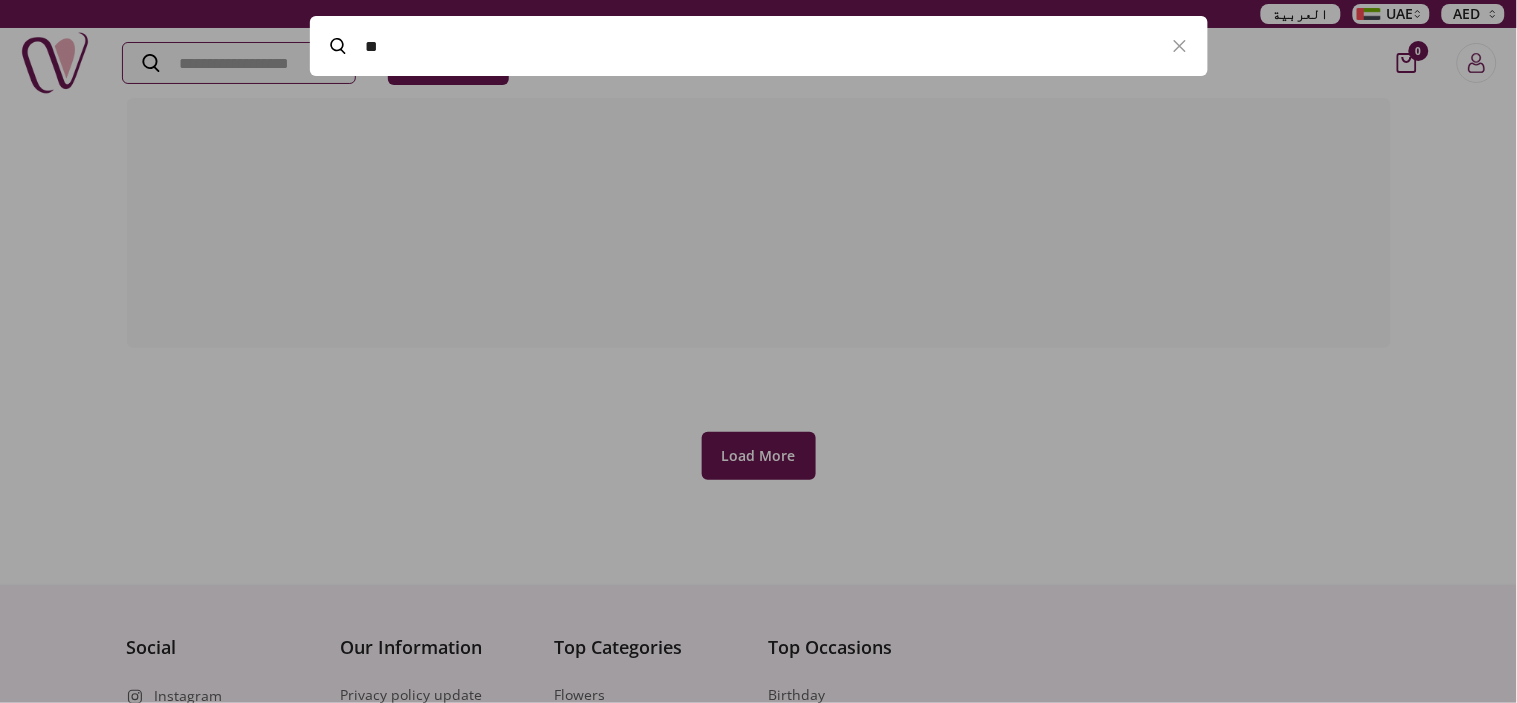 type on "*" 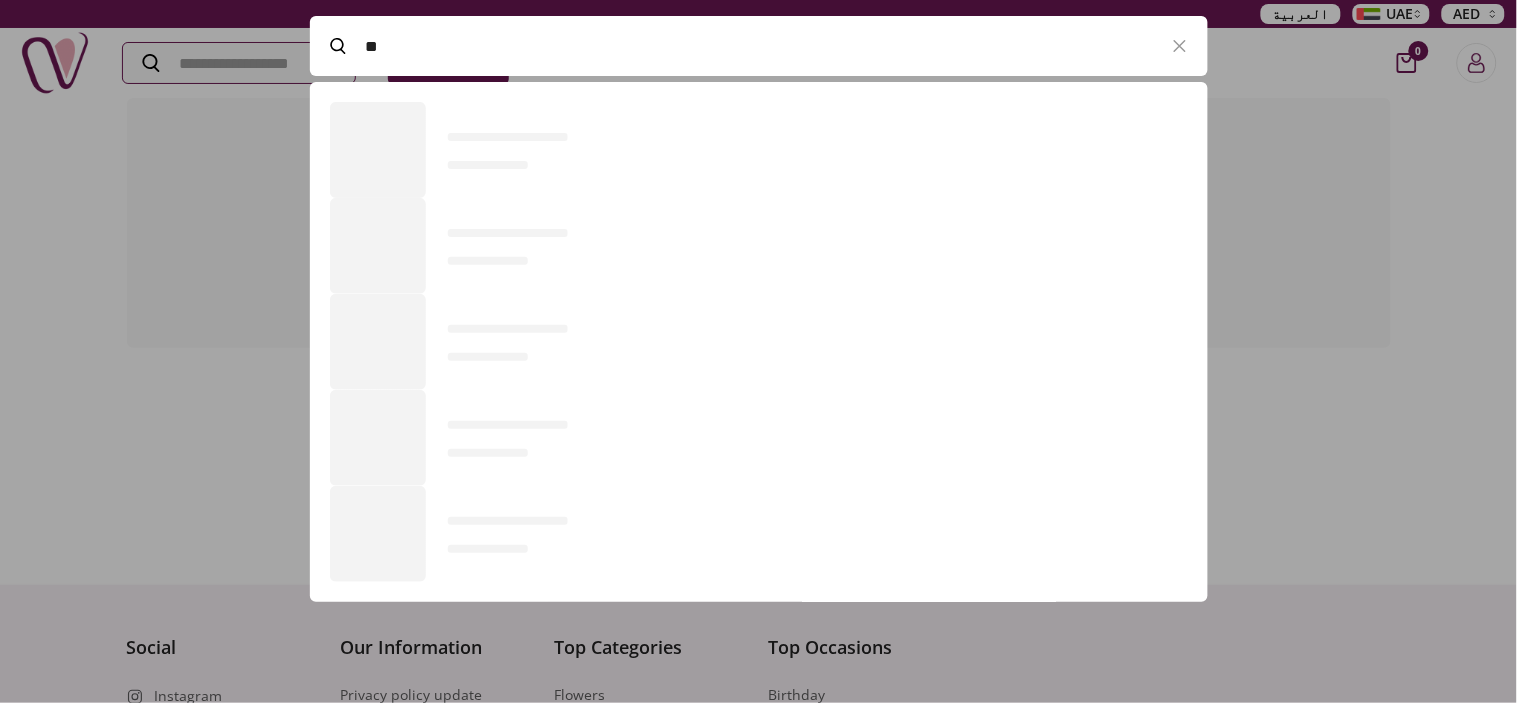 scroll, scrollTop: 520, scrollLeft: 897, axis: both 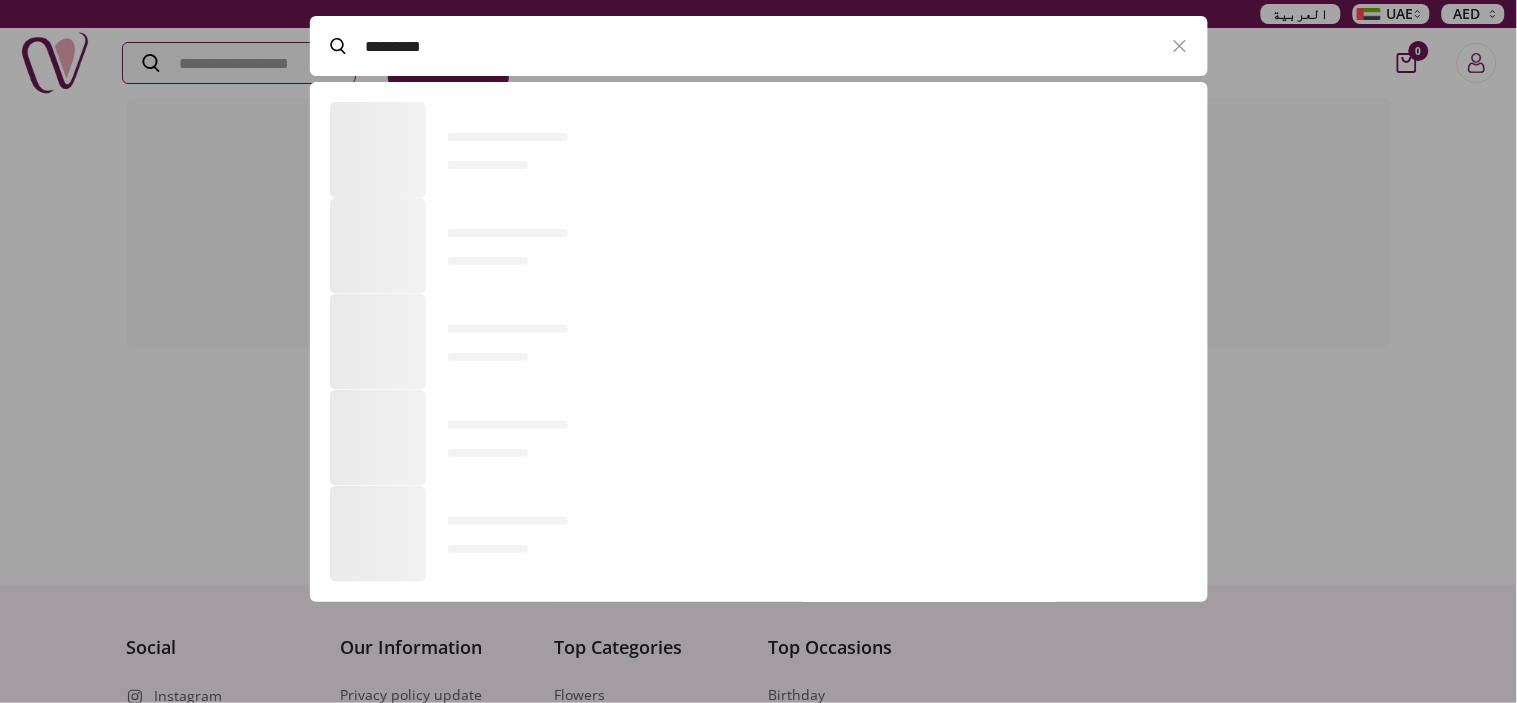 type on "**********" 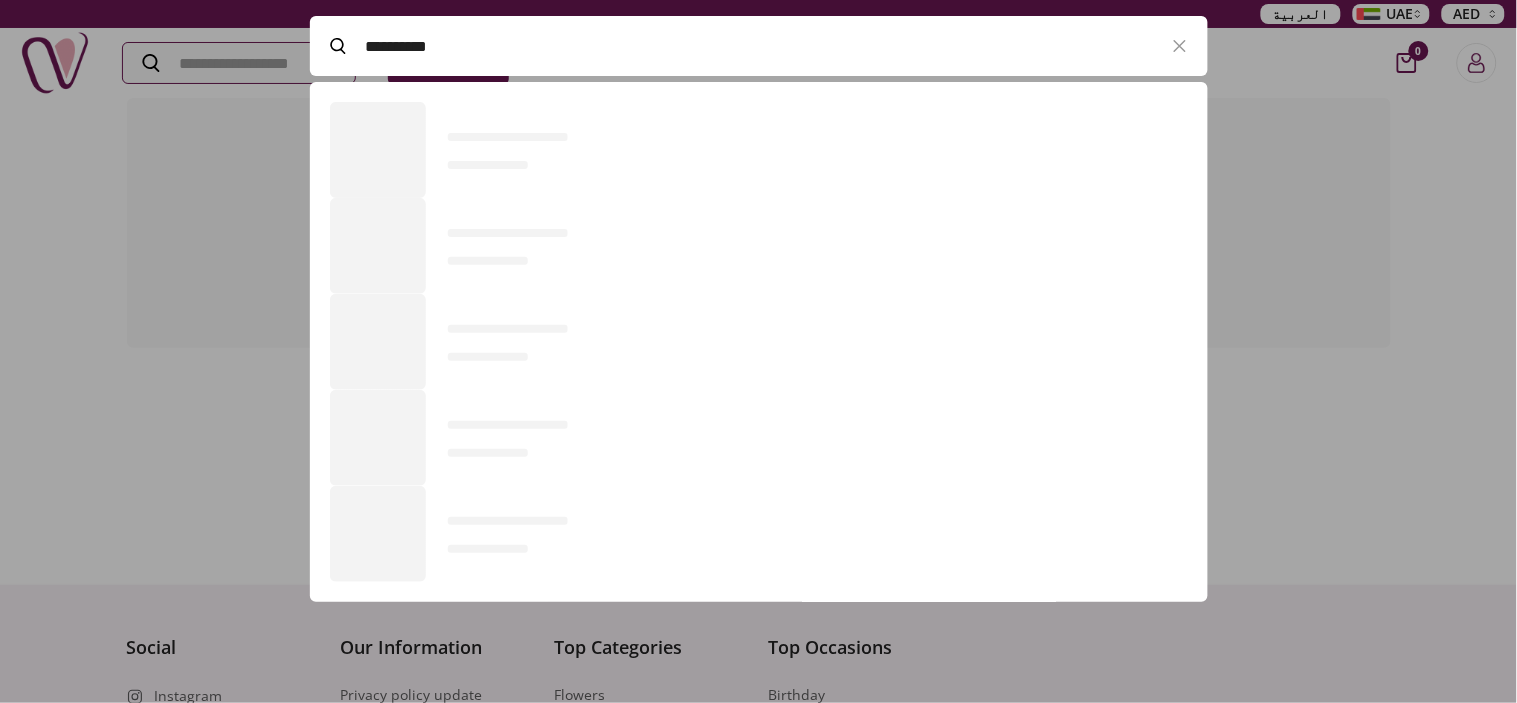 scroll, scrollTop: 550, scrollLeft: 897, axis: both 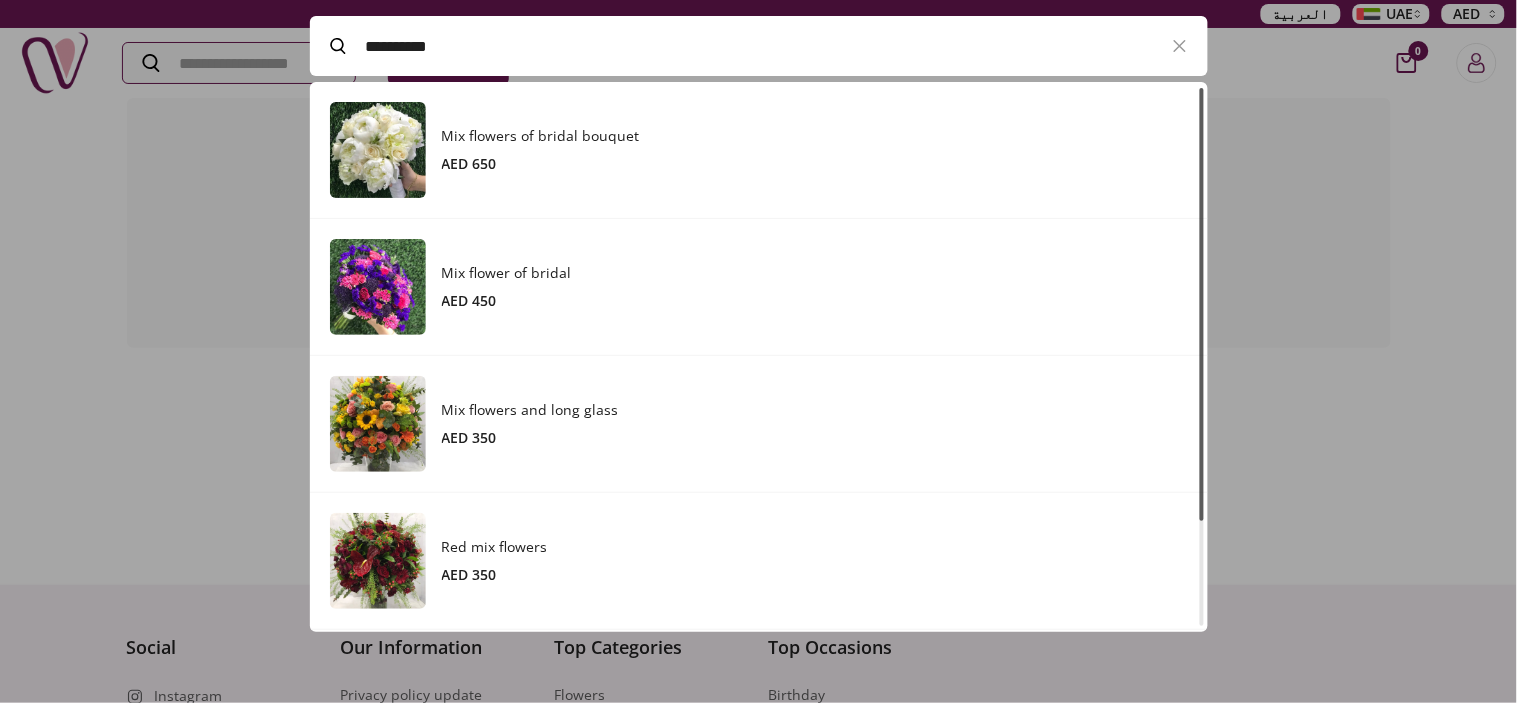 click on "Mix flowers of bridal bouquet" at bounding box center [815, 136] 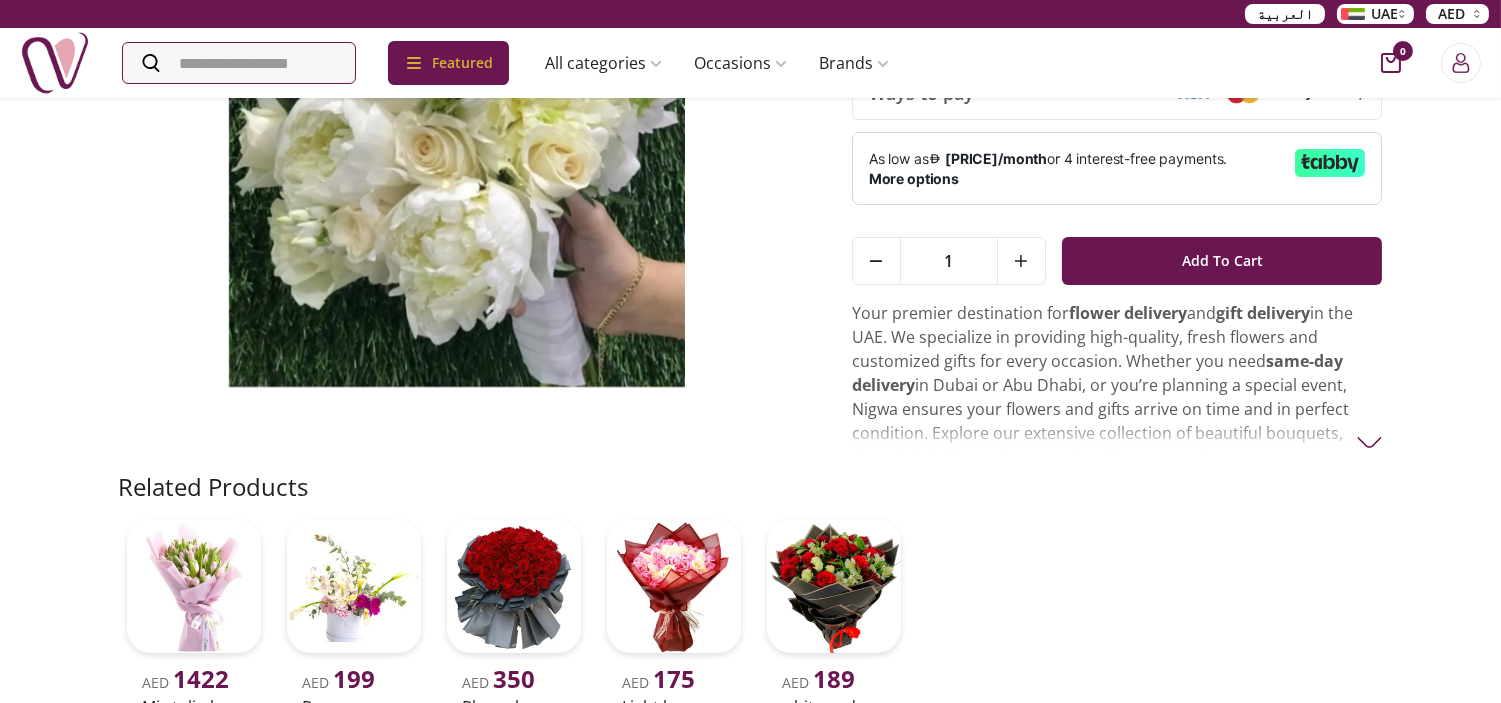 scroll, scrollTop: 444, scrollLeft: 0, axis: vertical 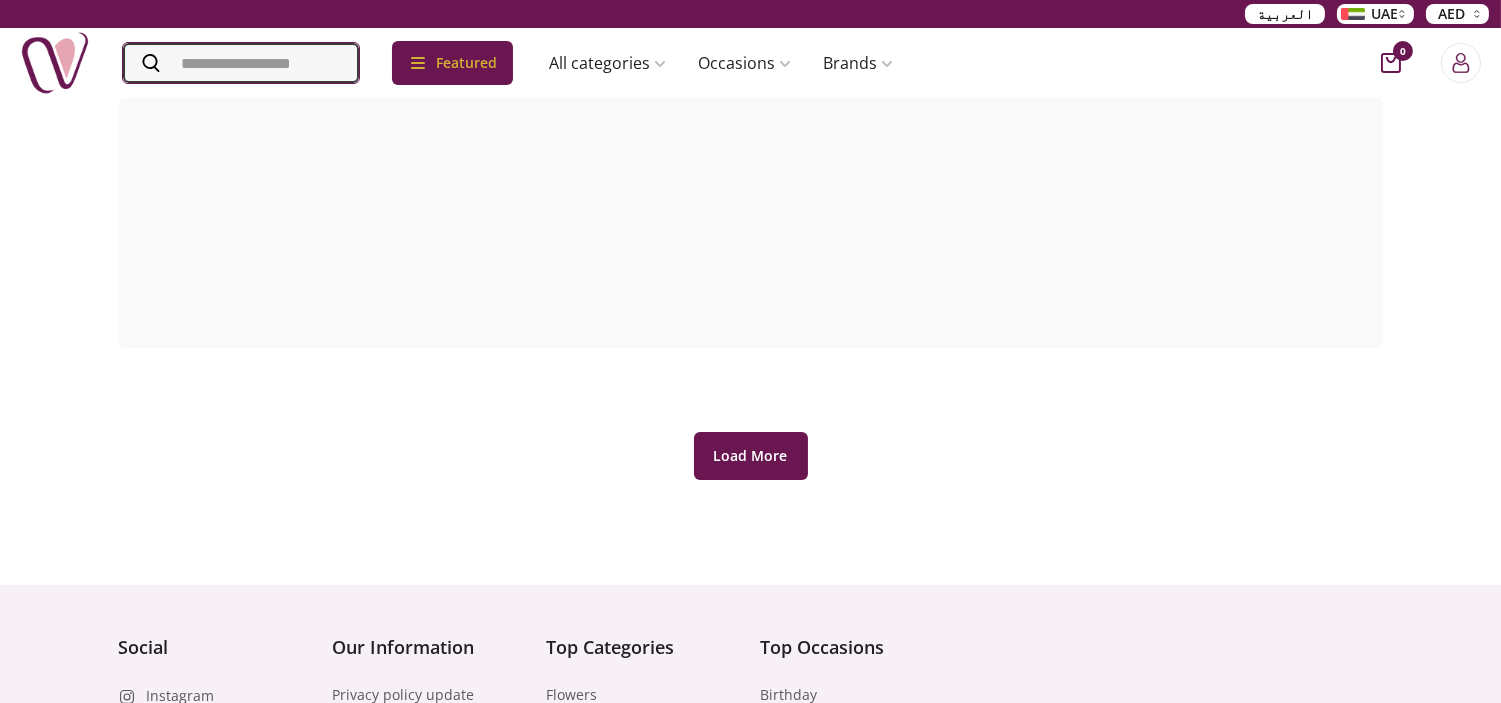 click at bounding box center (241, 63) 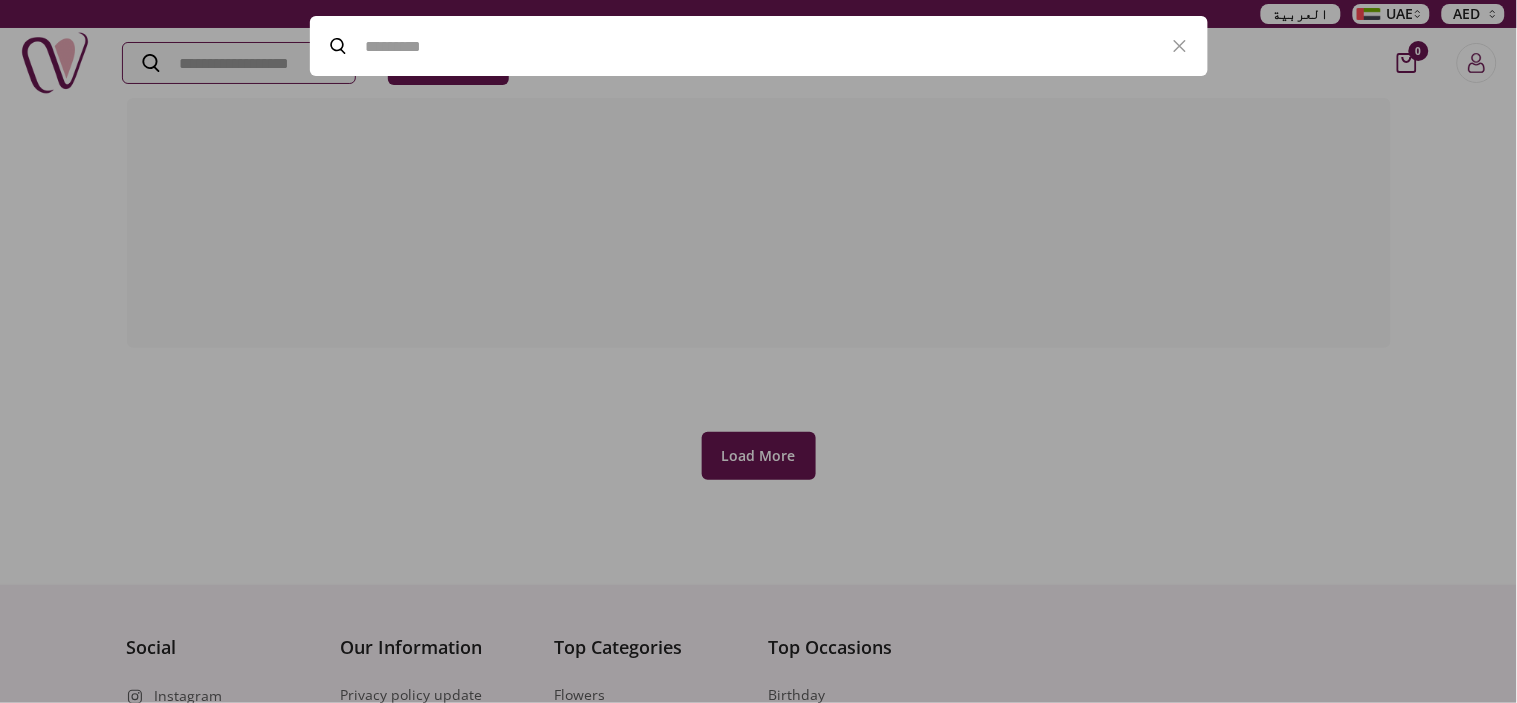 paste on "**********" 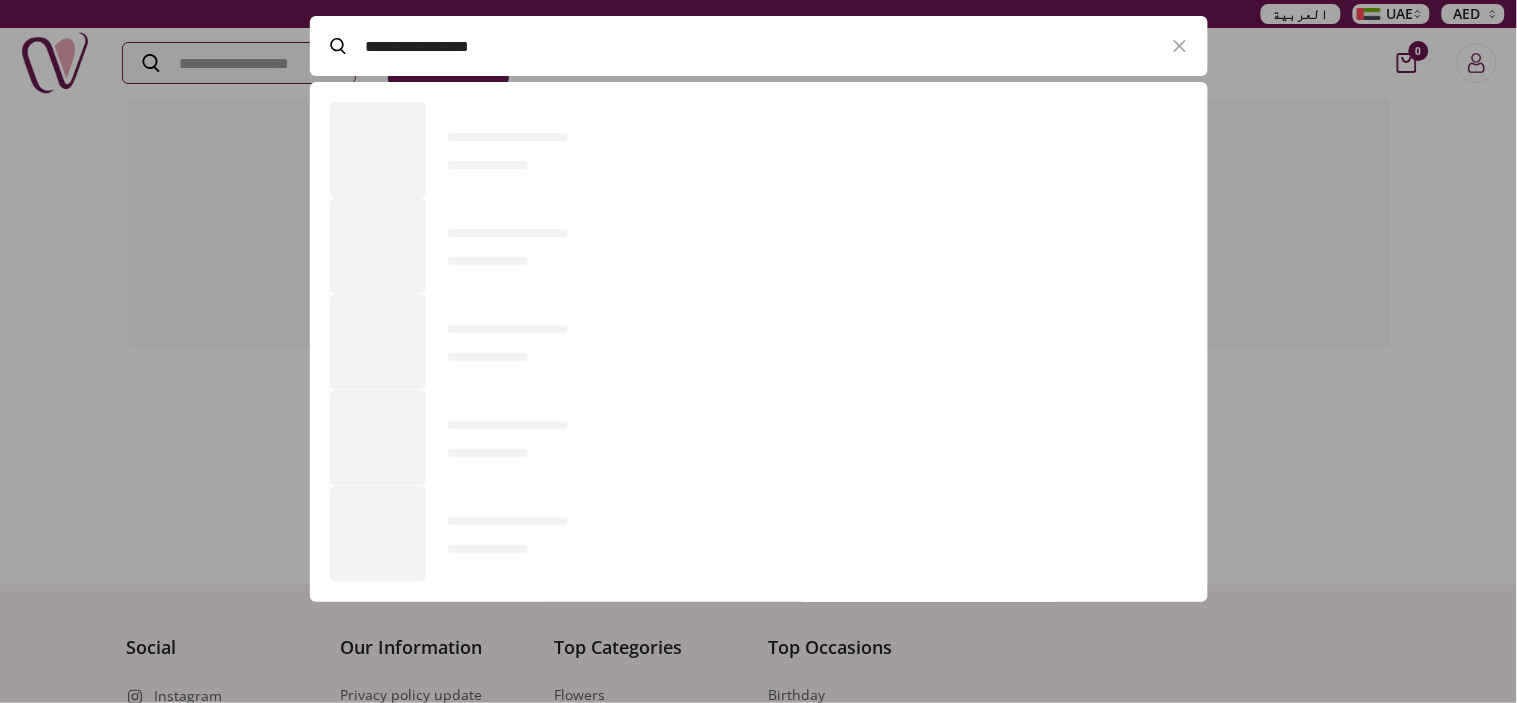 scroll, scrollTop: 520, scrollLeft: 897, axis: both 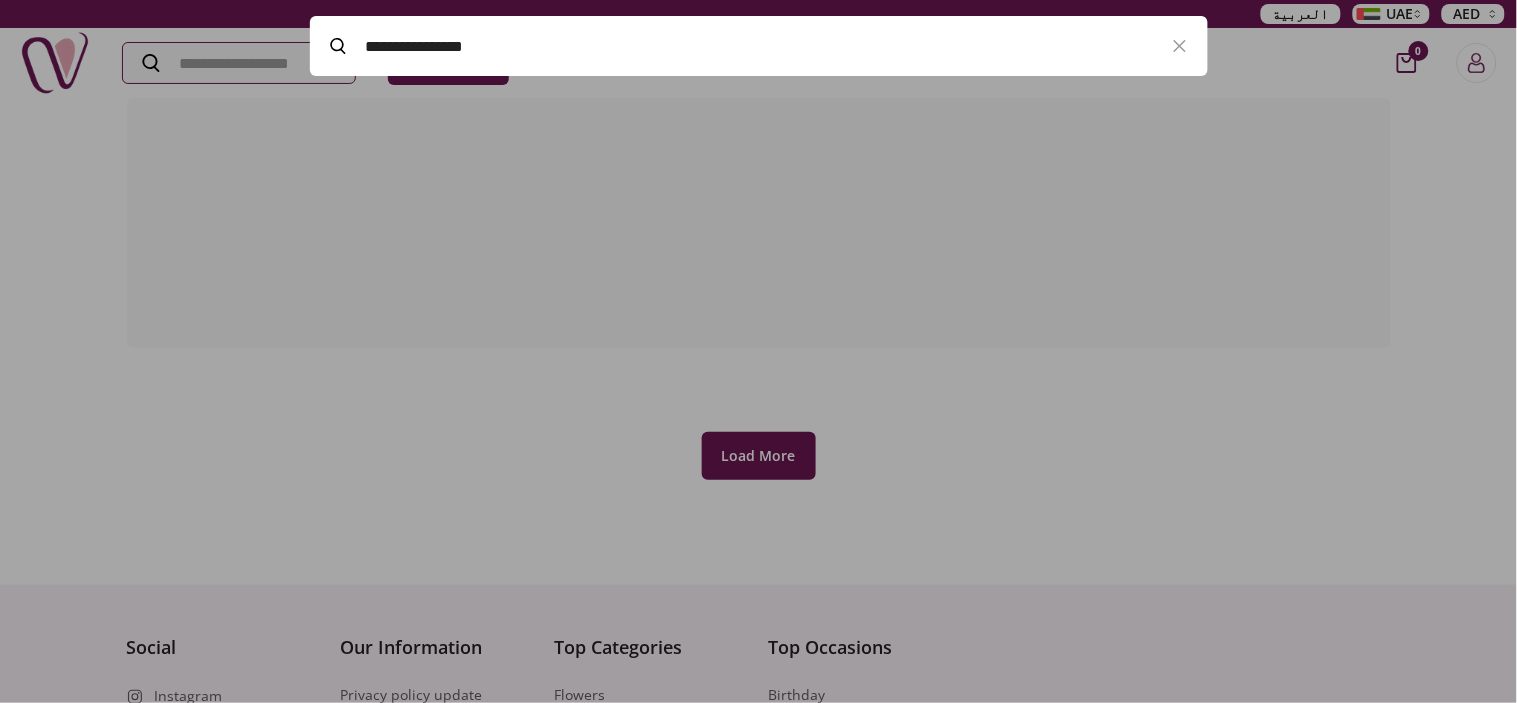 type on "**********" 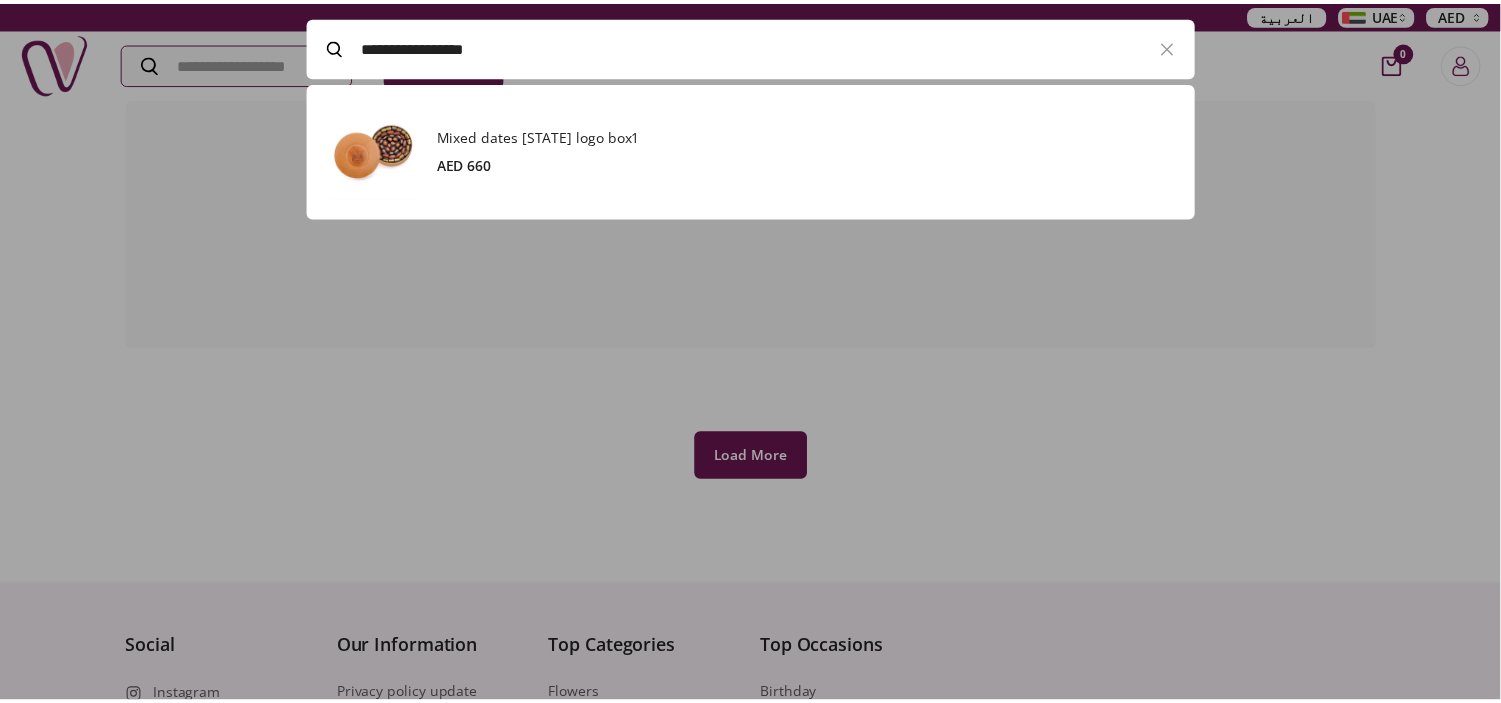 scroll, scrollTop: 136, scrollLeft: 897, axis: both 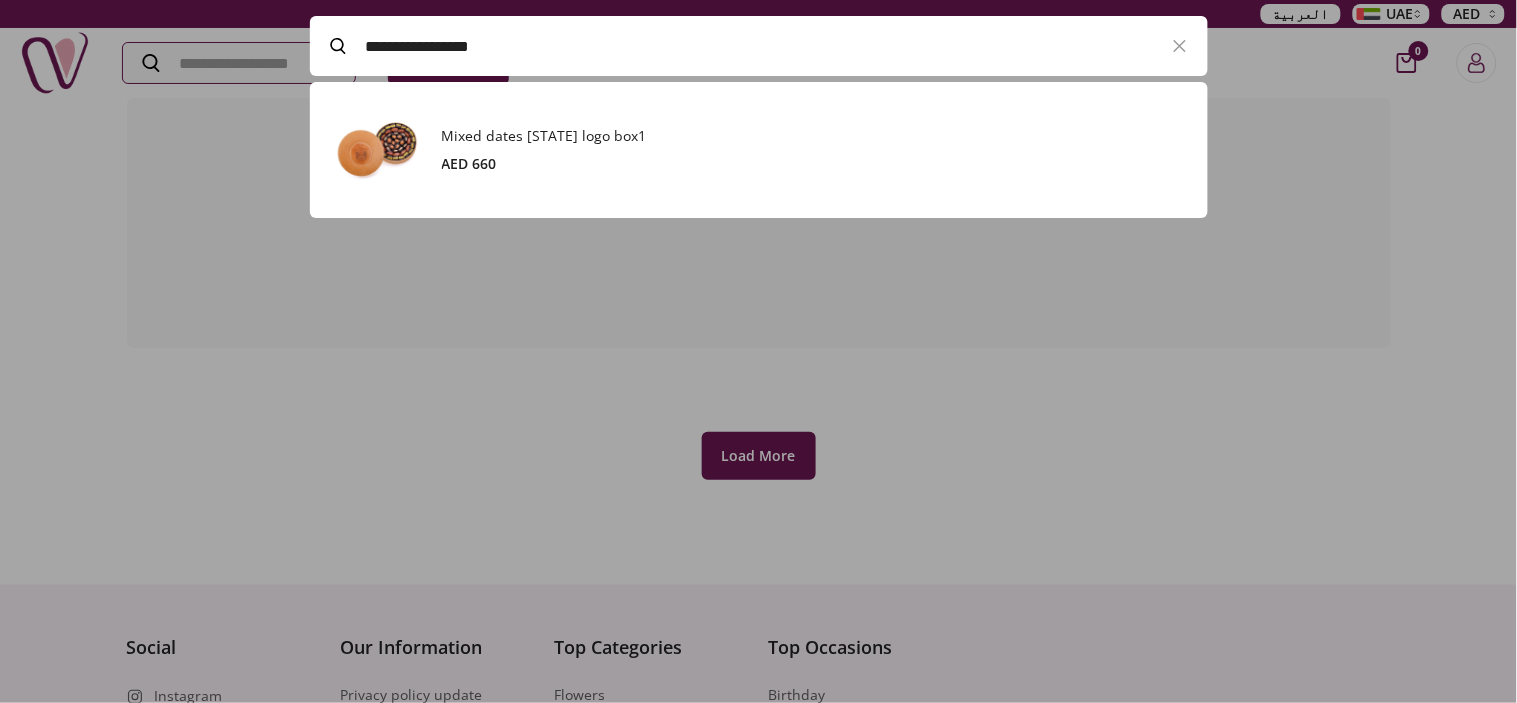 click on "Mixed dates [STATE] logo box1" at bounding box center [815, 136] 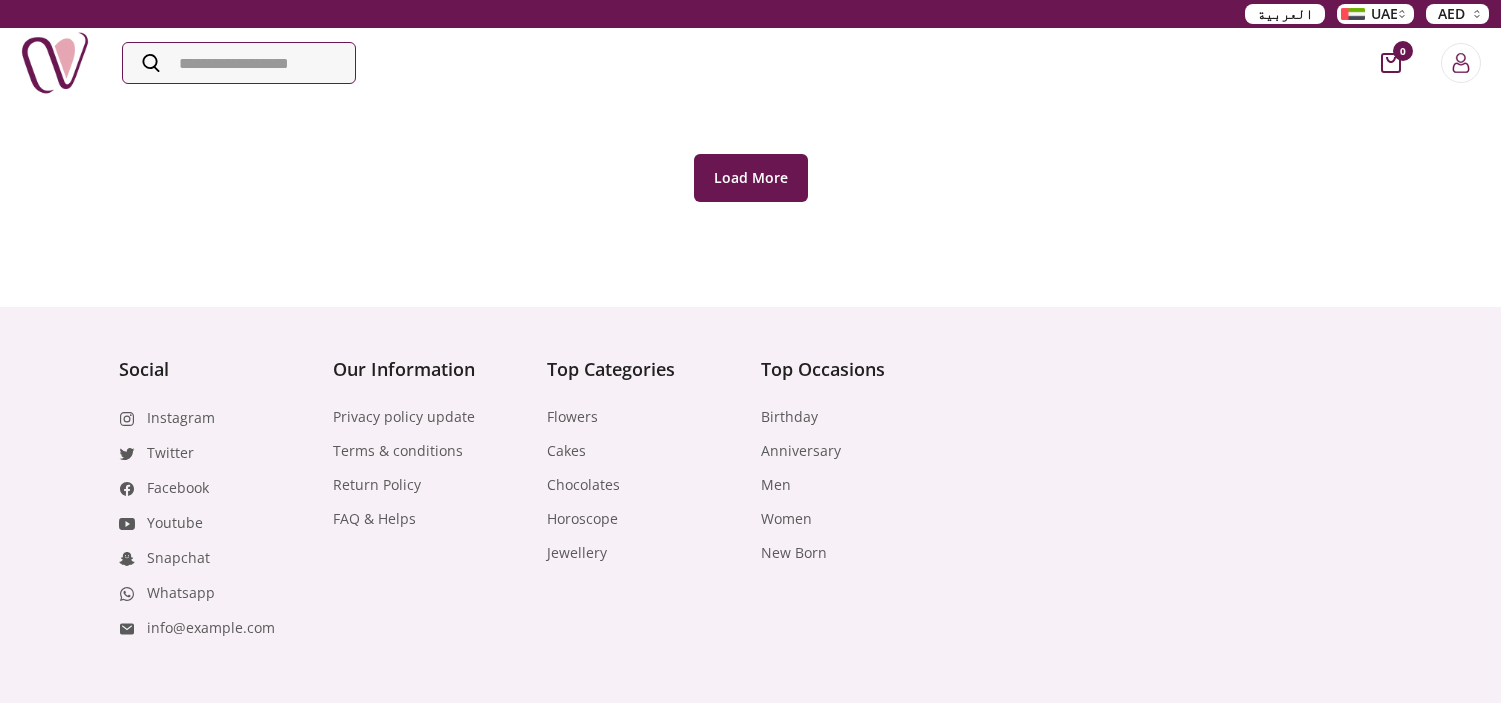 scroll, scrollTop: 0, scrollLeft: 0, axis: both 